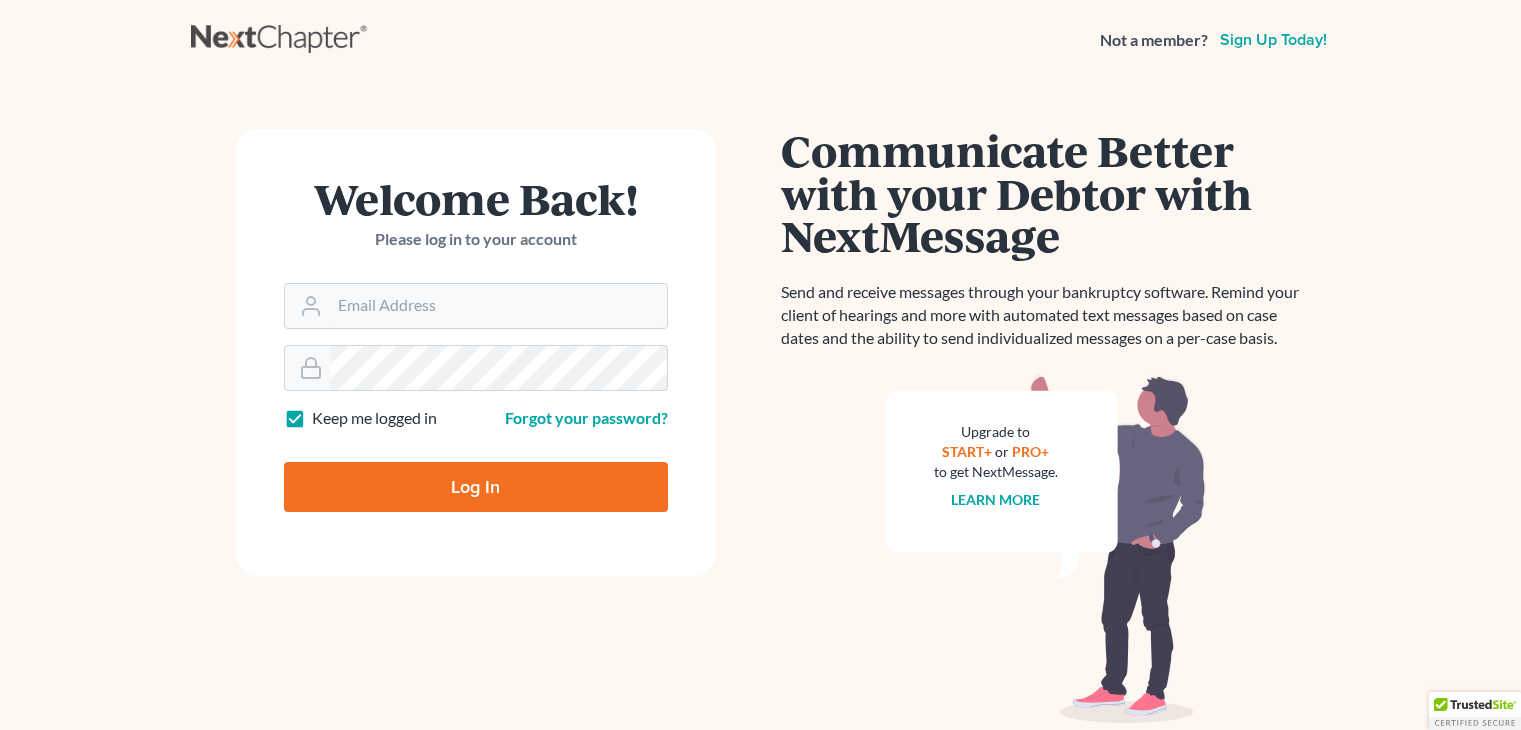 scroll, scrollTop: 0, scrollLeft: 0, axis: both 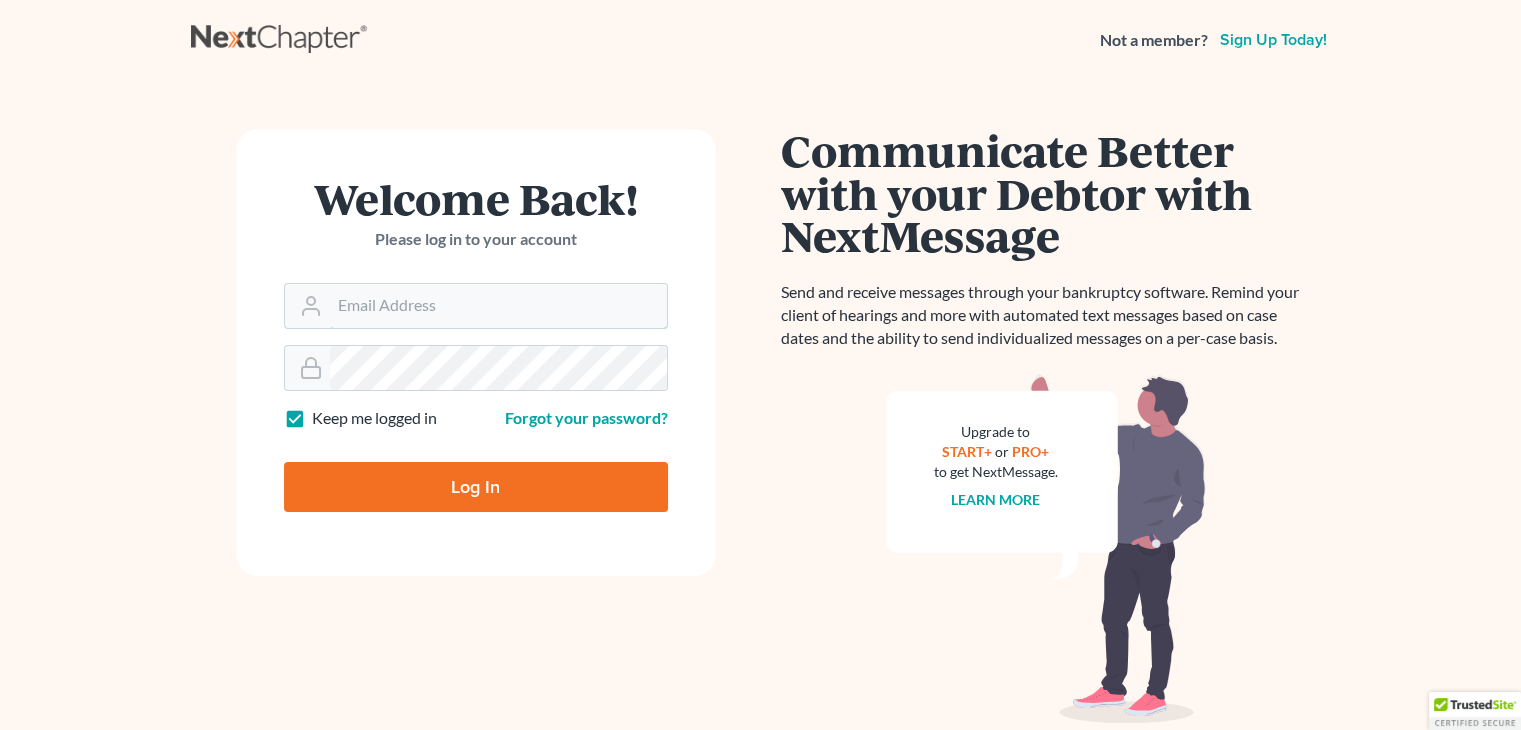 type on "[EMAIL]" 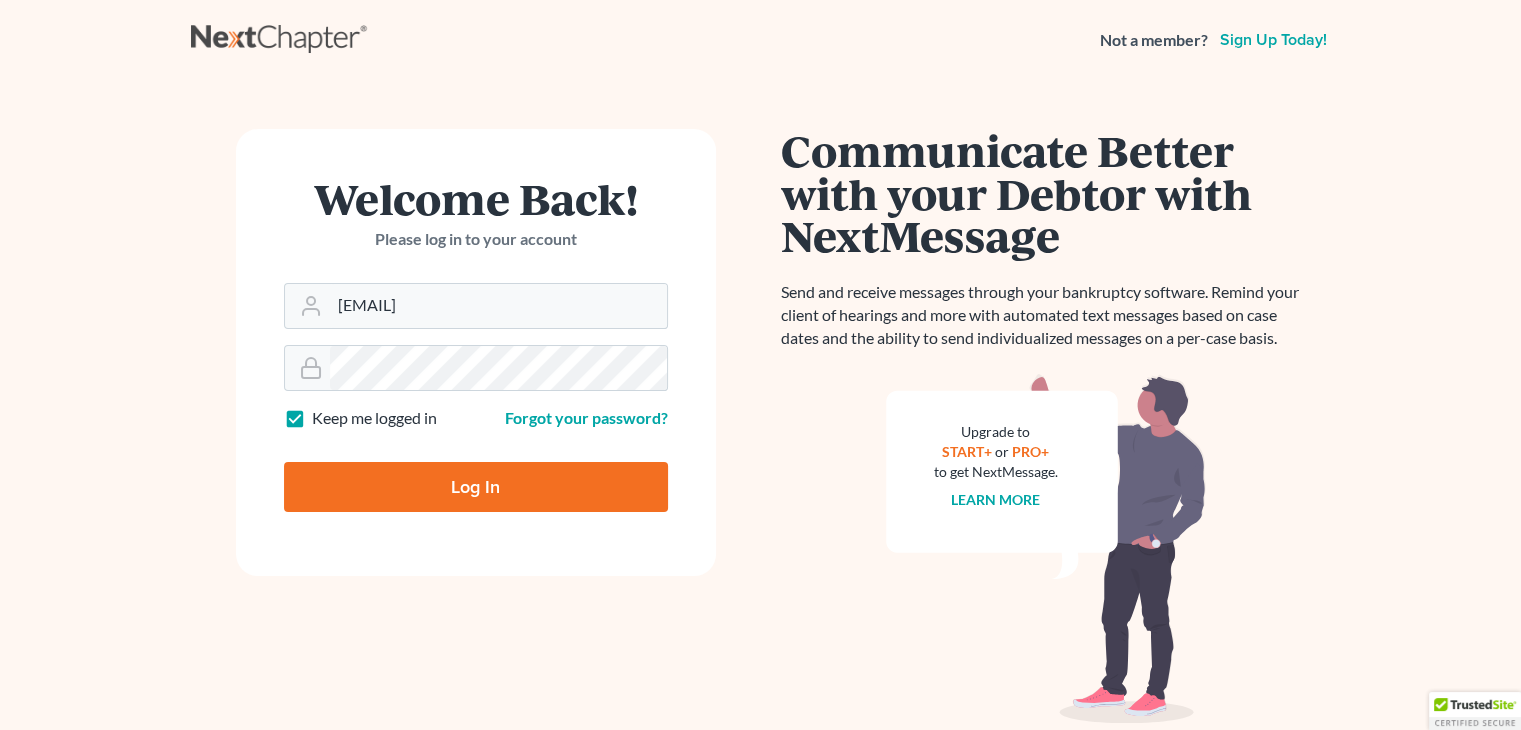 click on "Log In" at bounding box center (476, 487) 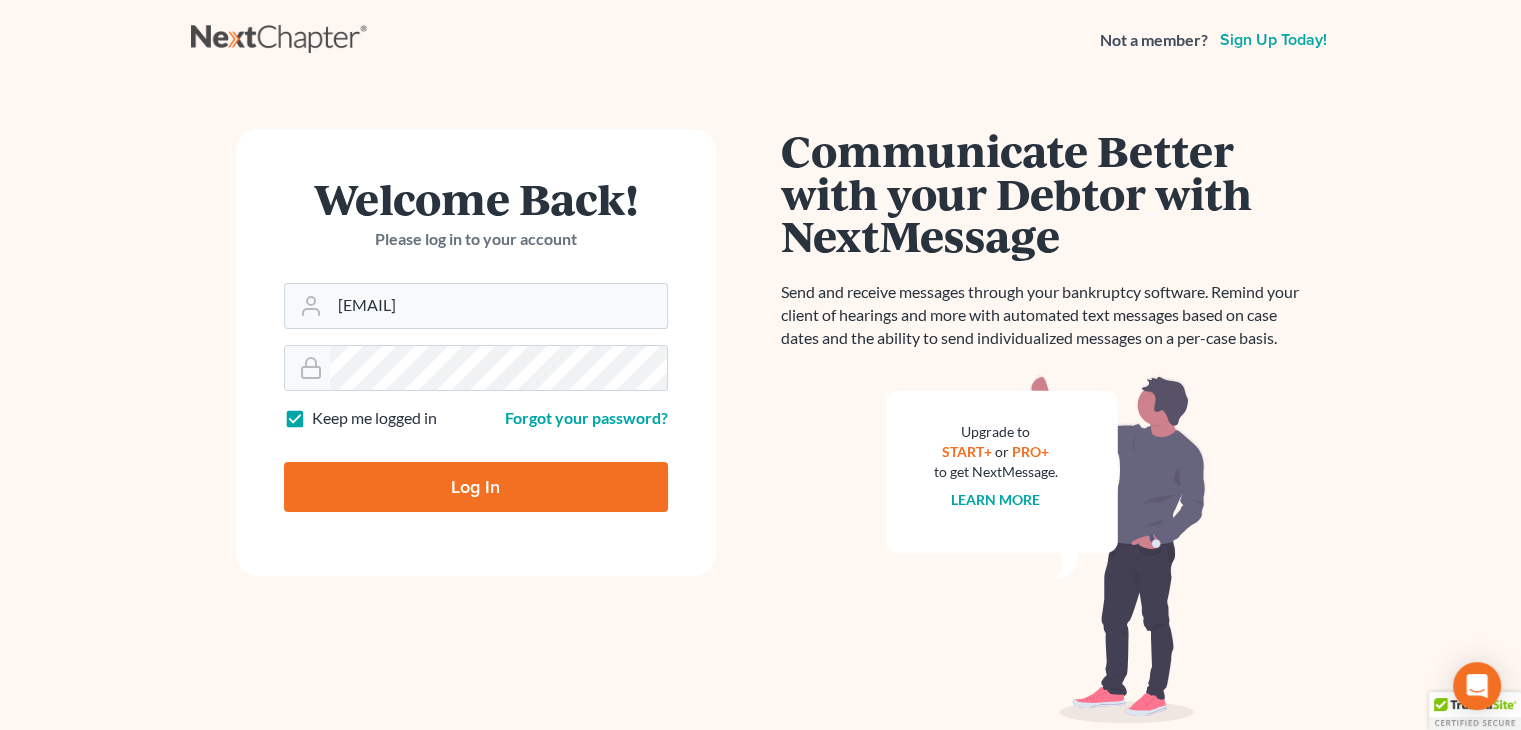 type on "Thinking..." 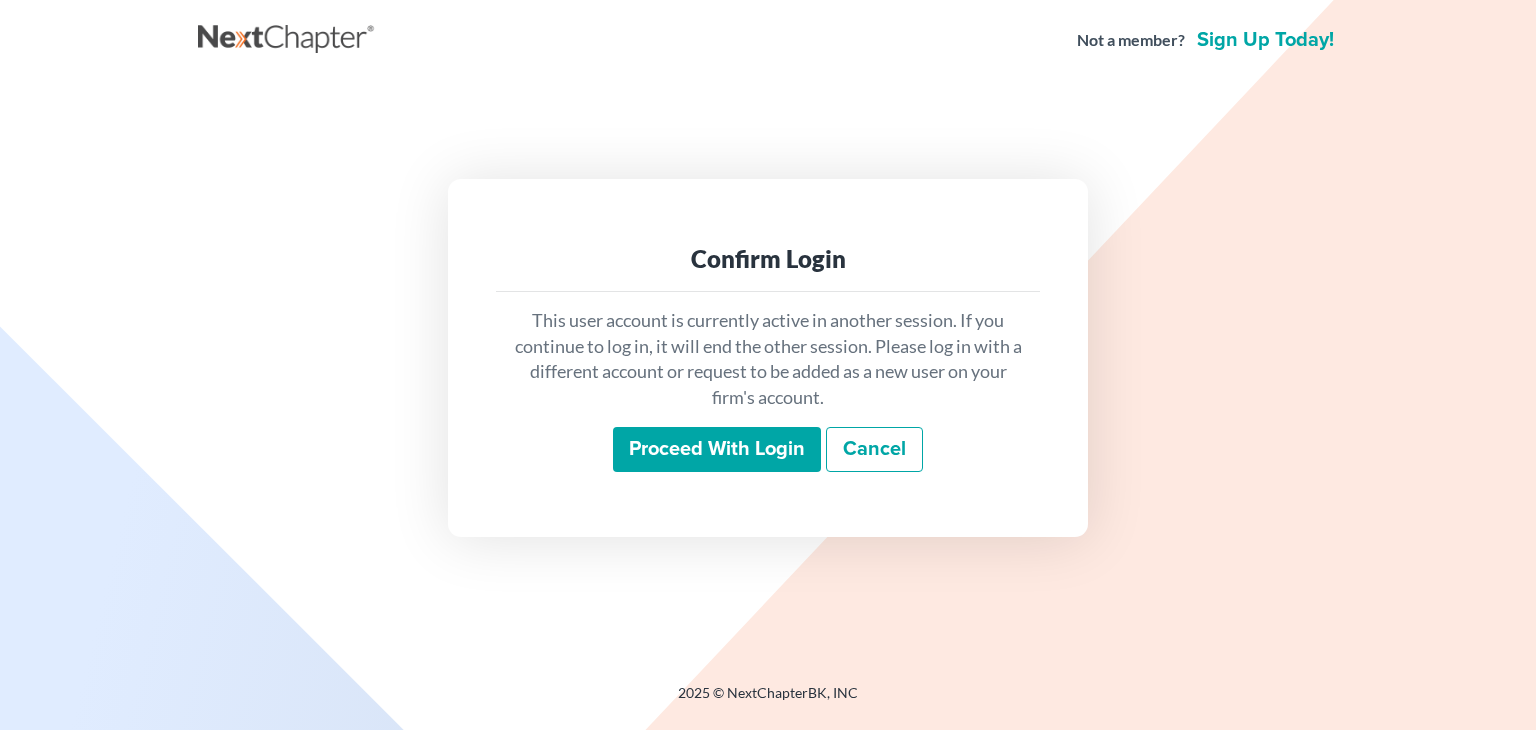 scroll, scrollTop: 0, scrollLeft: 0, axis: both 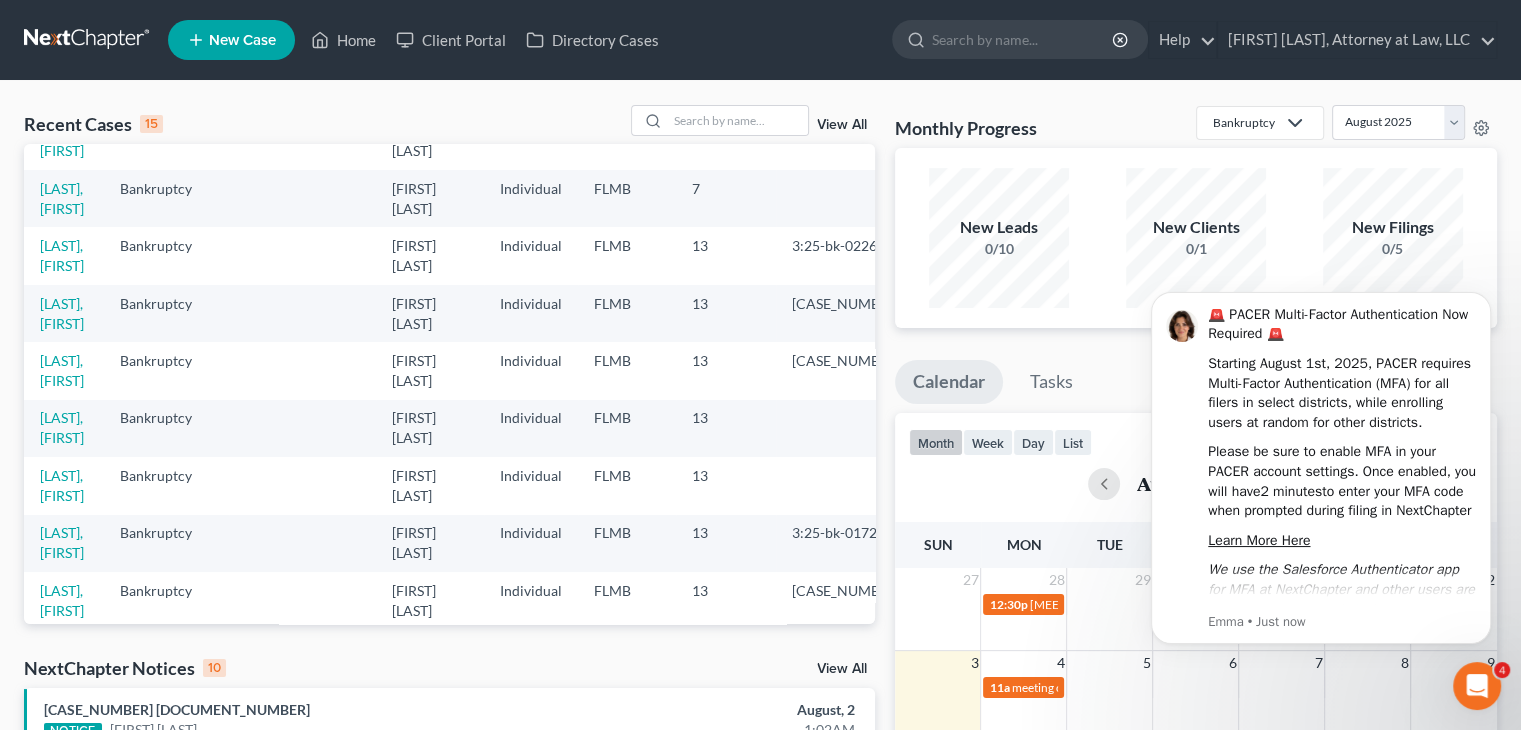 click on "month week day list     August [YEAR]" at bounding box center [1196, 461] 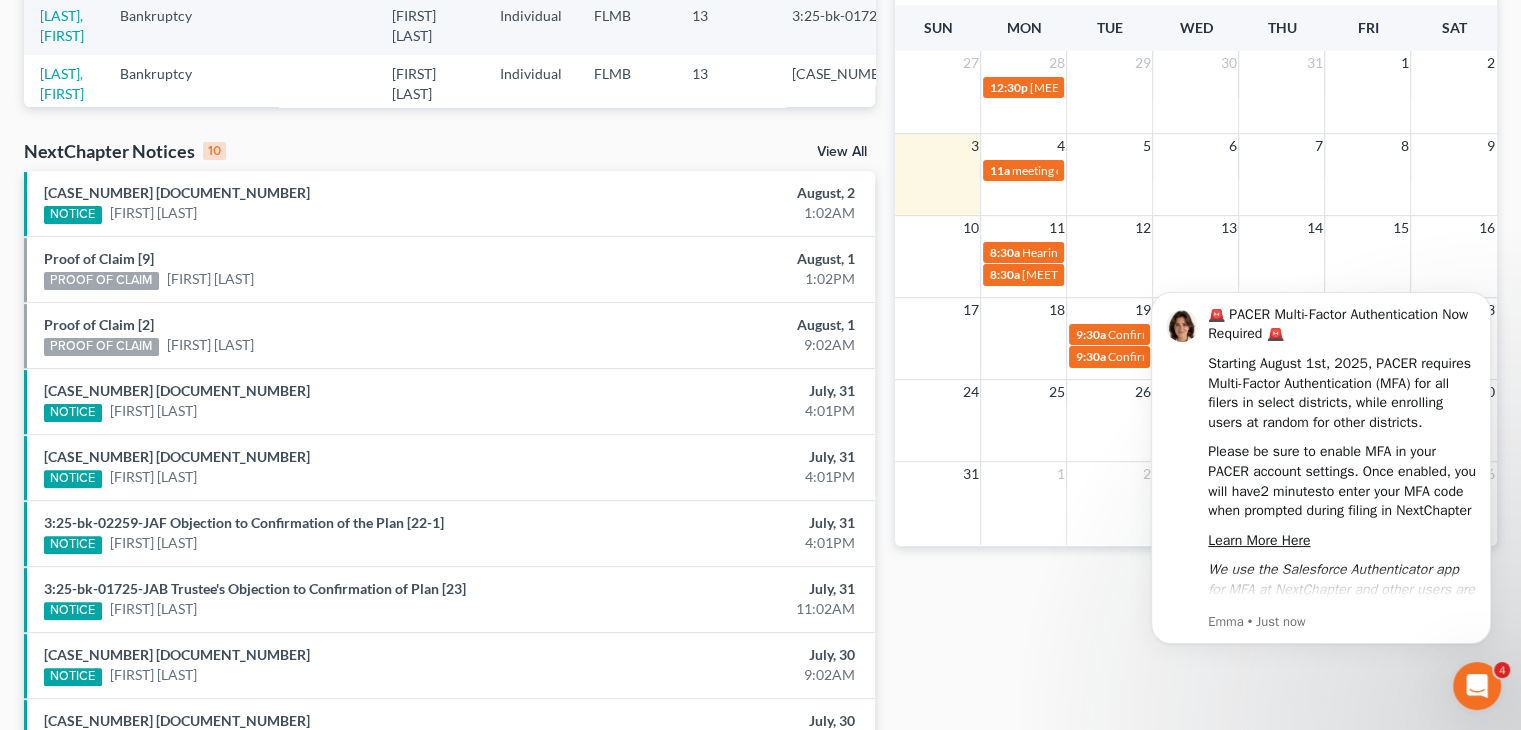 scroll, scrollTop: 384, scrollLeft: 0, axis: vertical 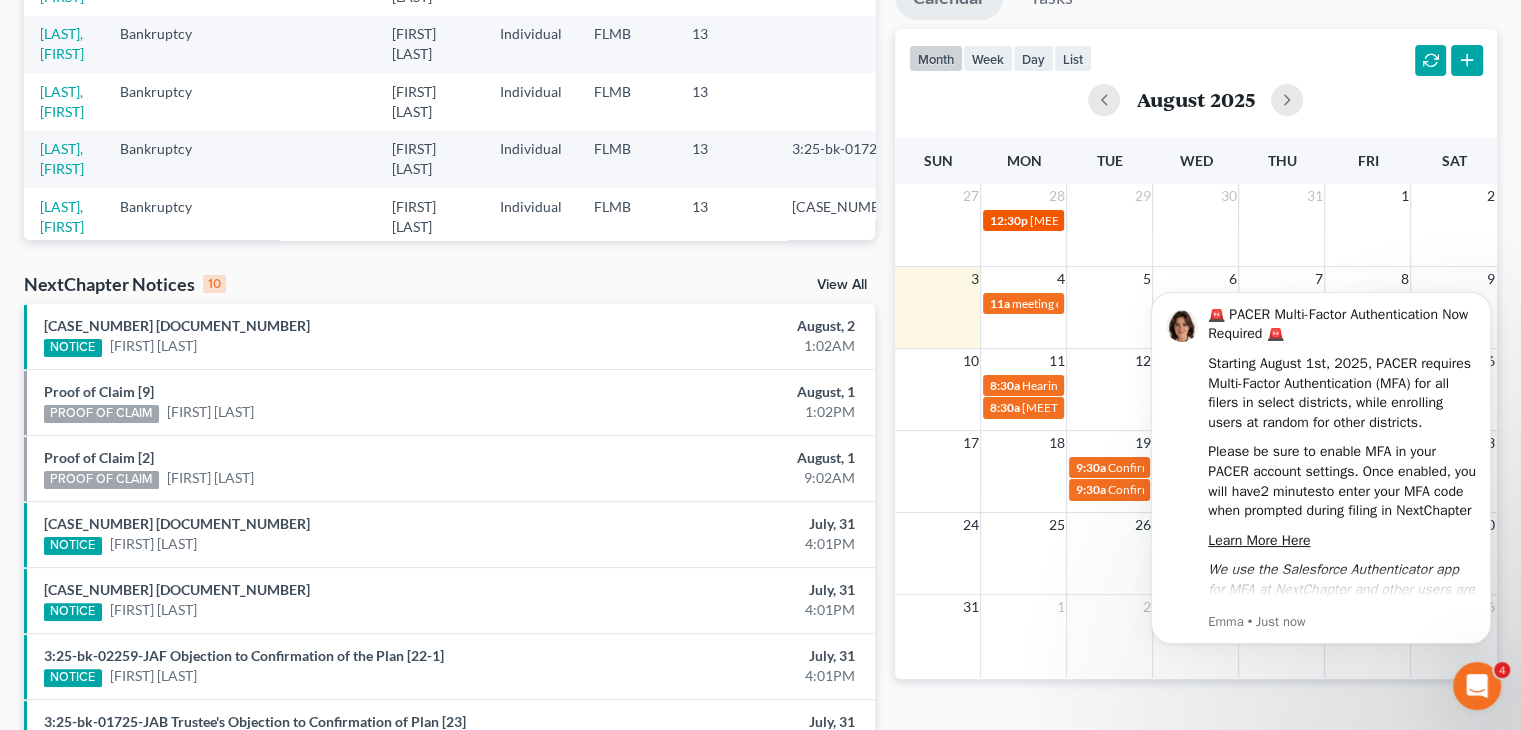 click on "[TIME] [MEETING_TYPE] for [FIRST] [LAST]" at bounding box center [1023, 220] 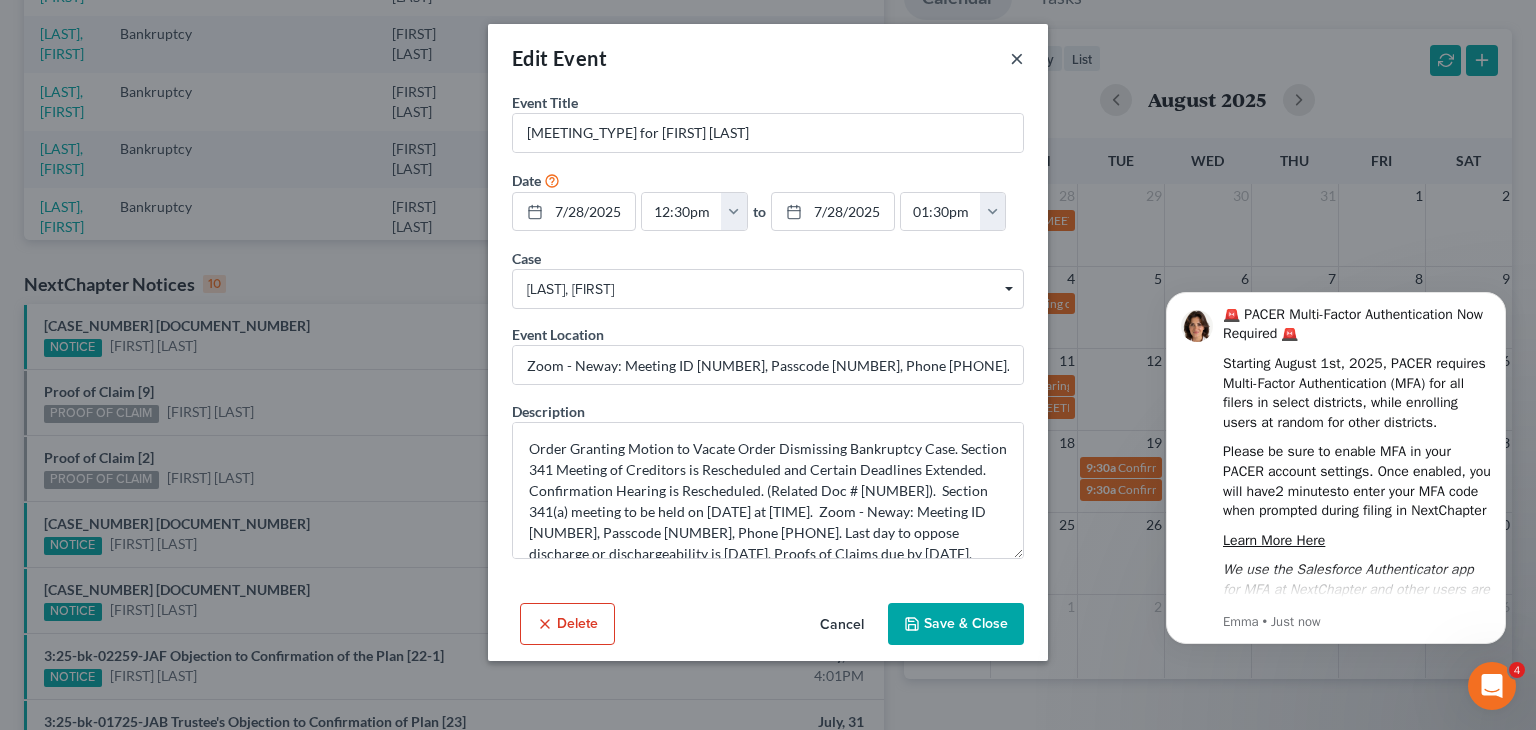 click on "×" at bounding box center [1017, 58] 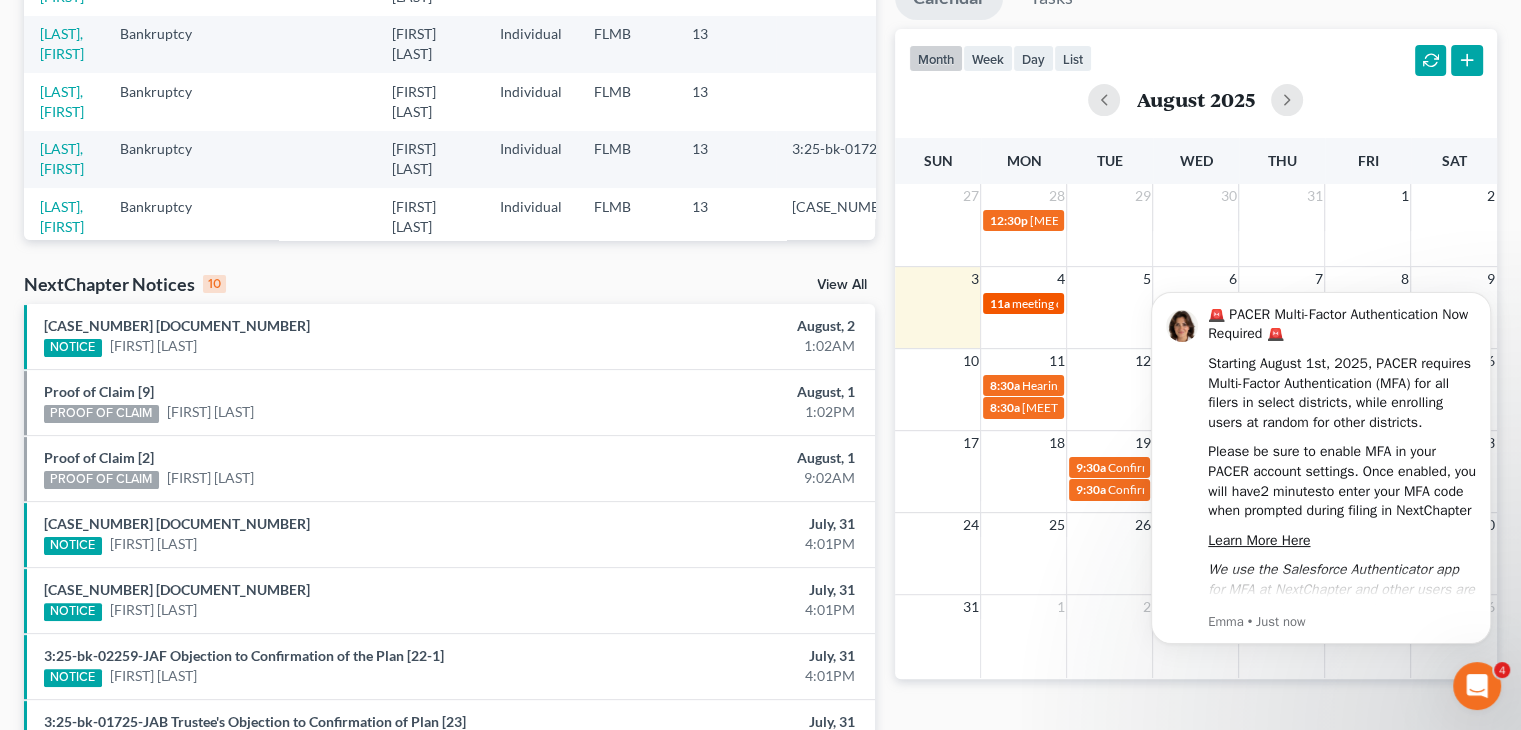 click on "11a" at bounding box center (999, 303) 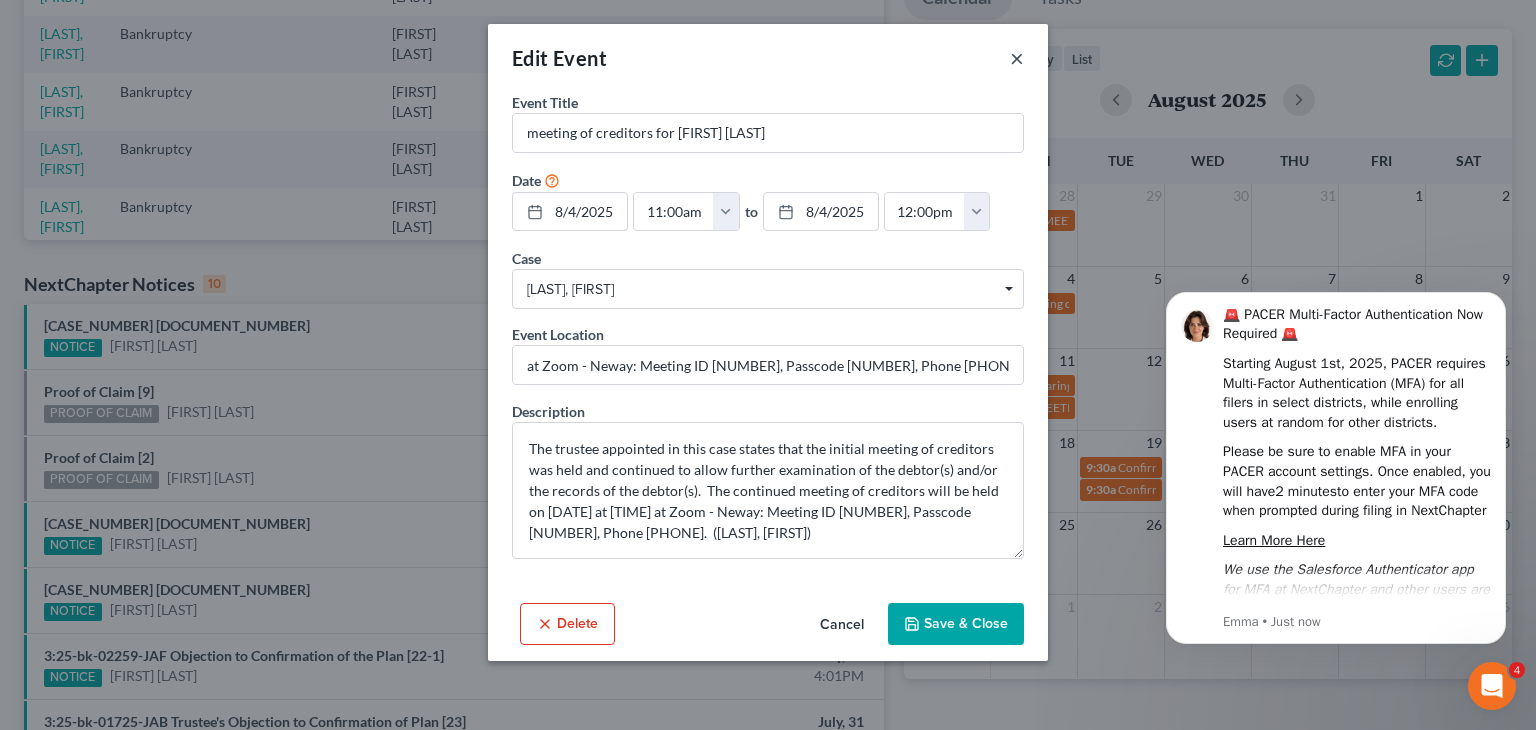 click on "×" at bounding box center [1017, 58] 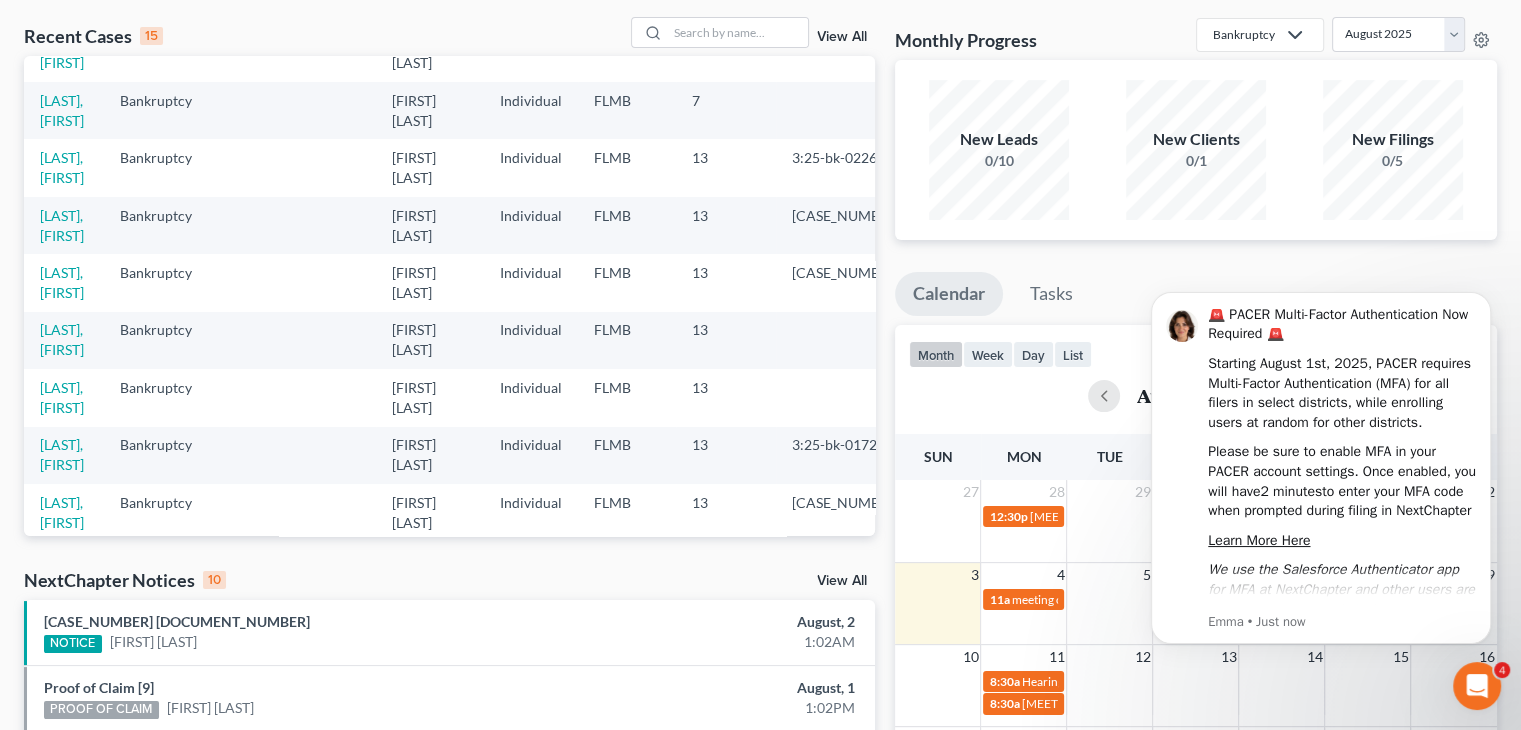 scroll, scrollTop: 0, scrollLeft: 0, axis: both 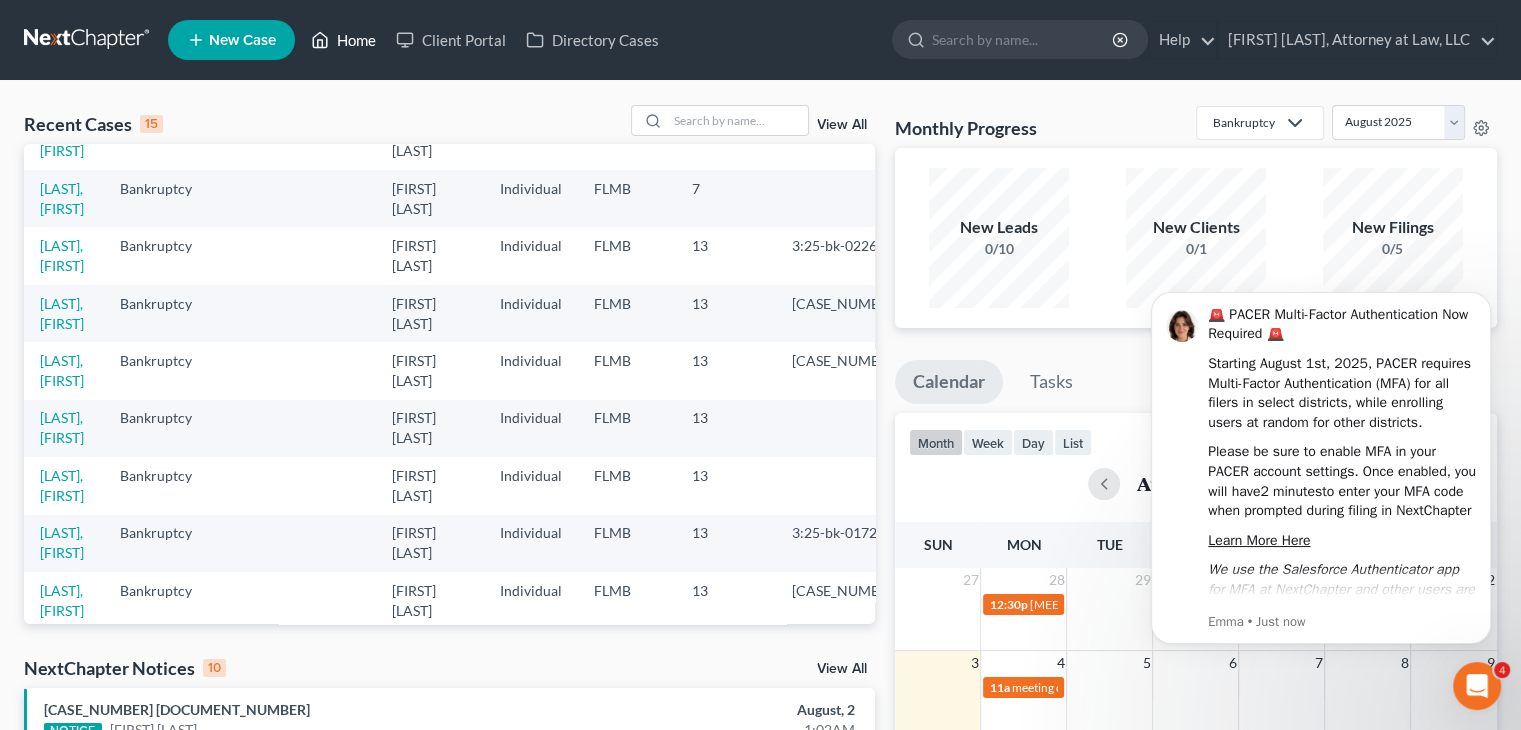 click on "Home" at bounding box center (343, 40) 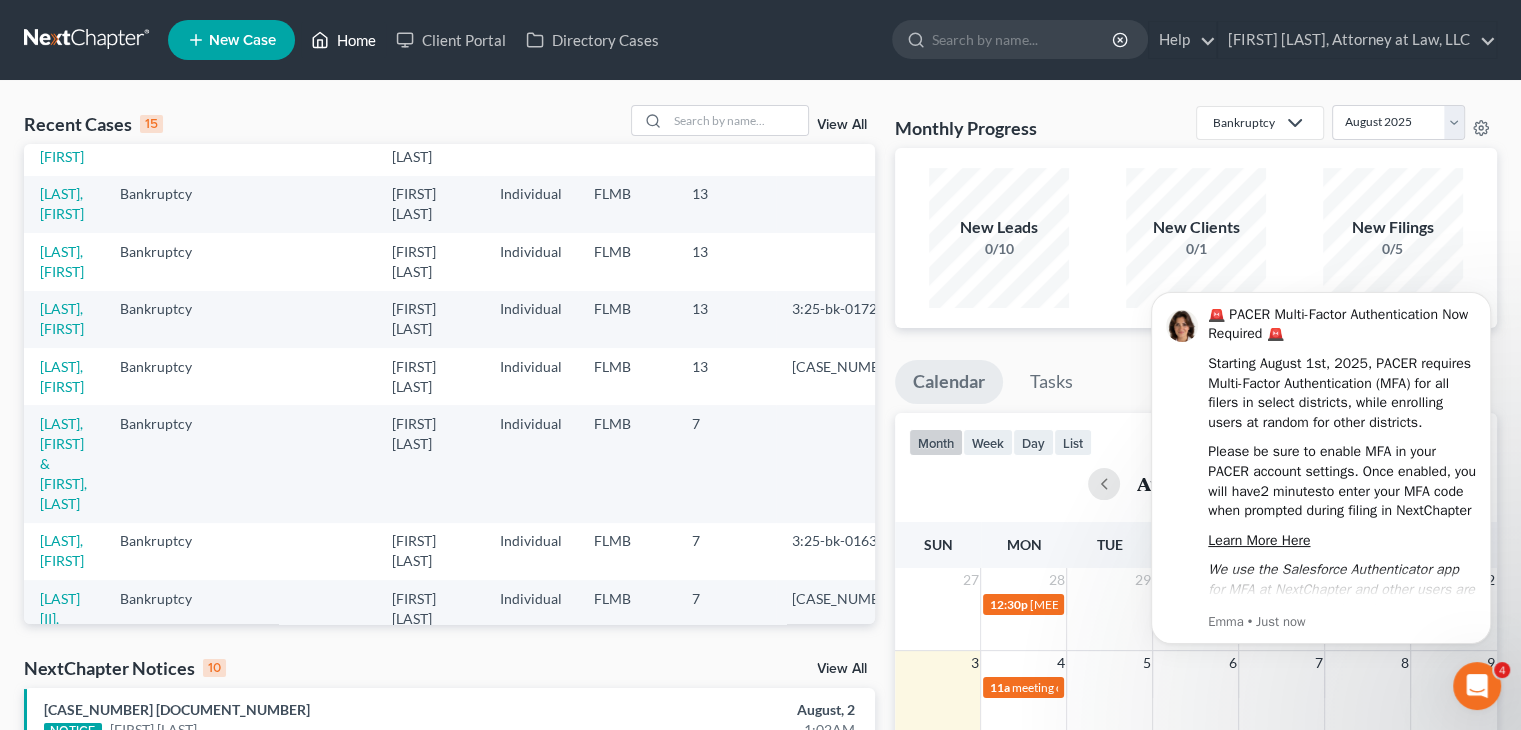 scroll, scrollTop: 532, scrollLeft: 0, axis: vertical 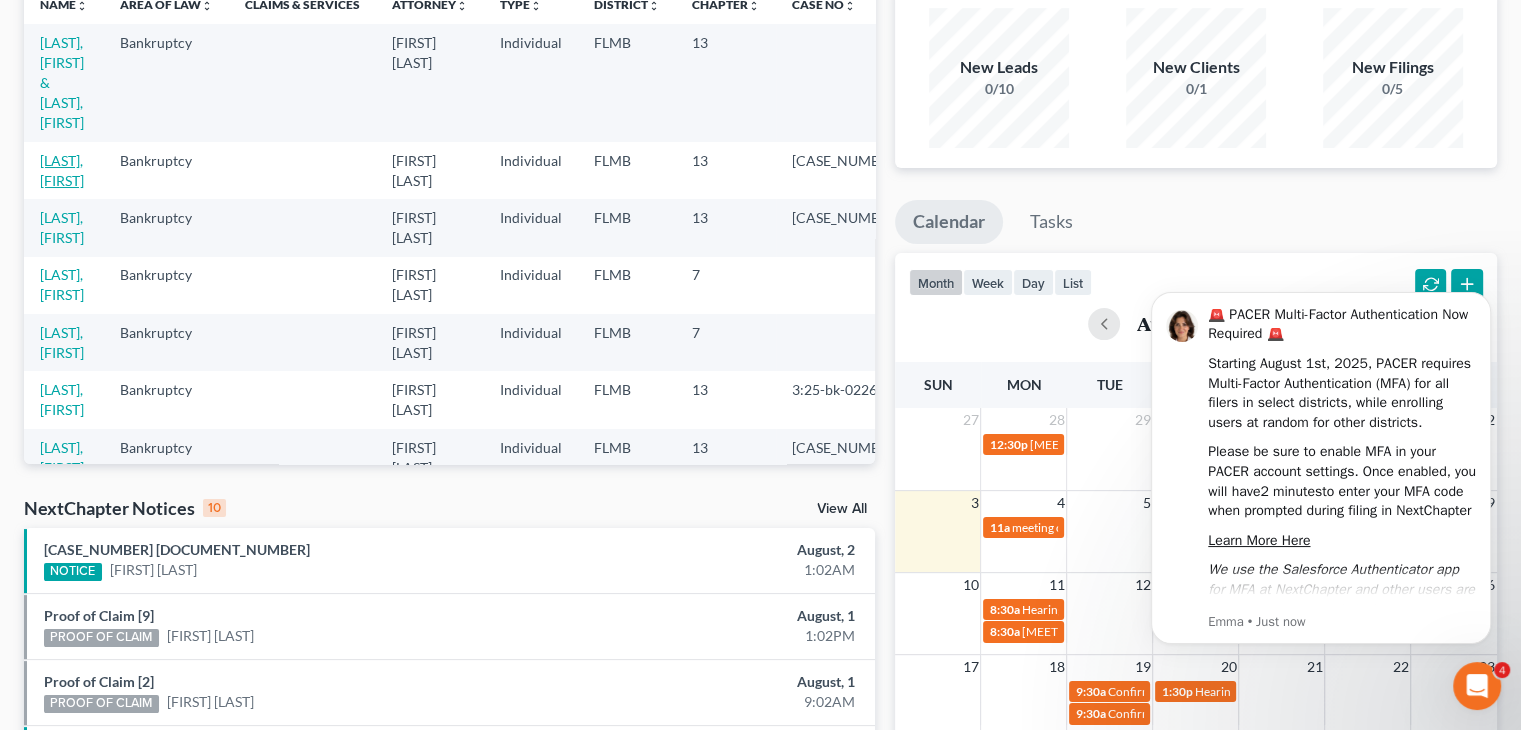 click on "[LAST], [FIRST]" at bounding box center (62, 170) 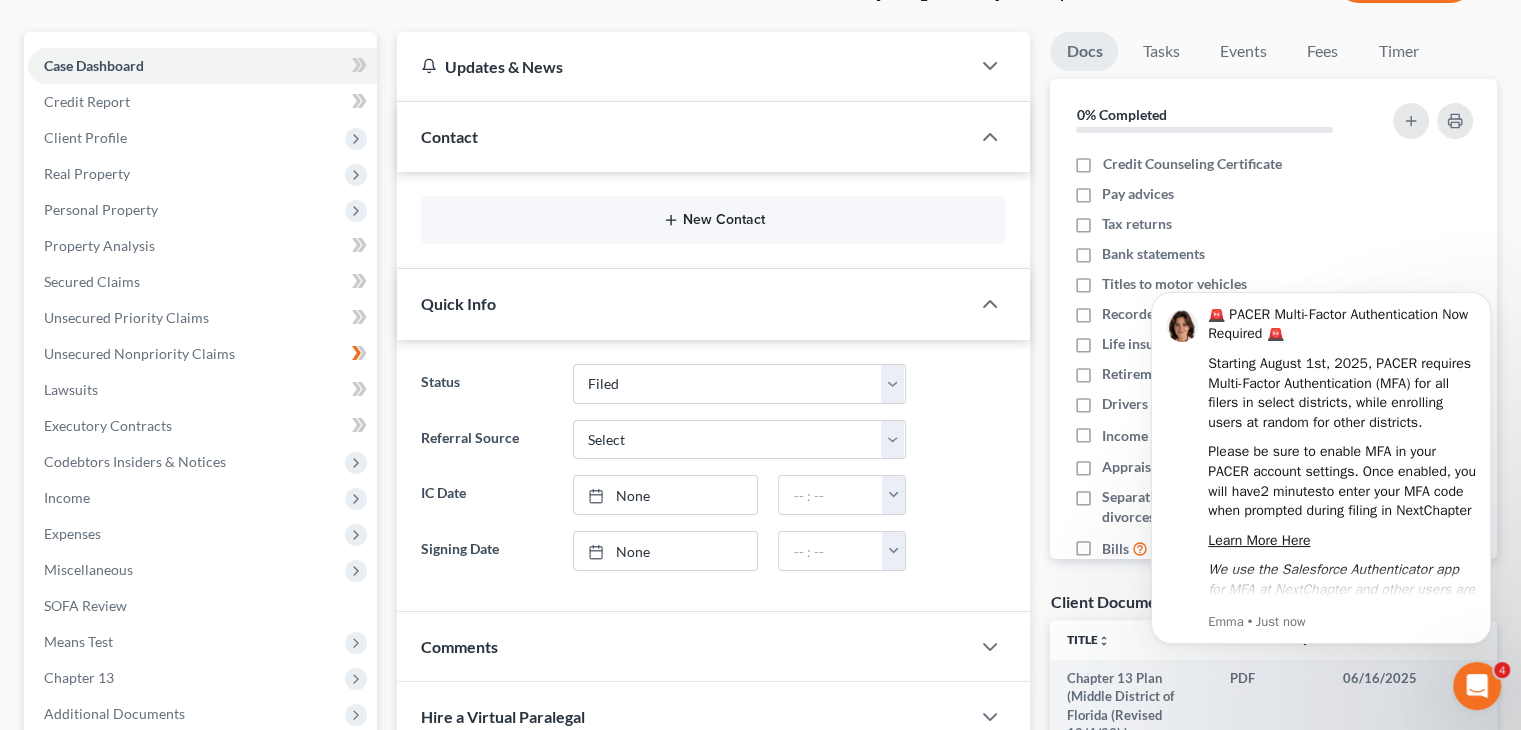 scroll, scrollTop: 164, scrollLeft: 0, axis: vertical 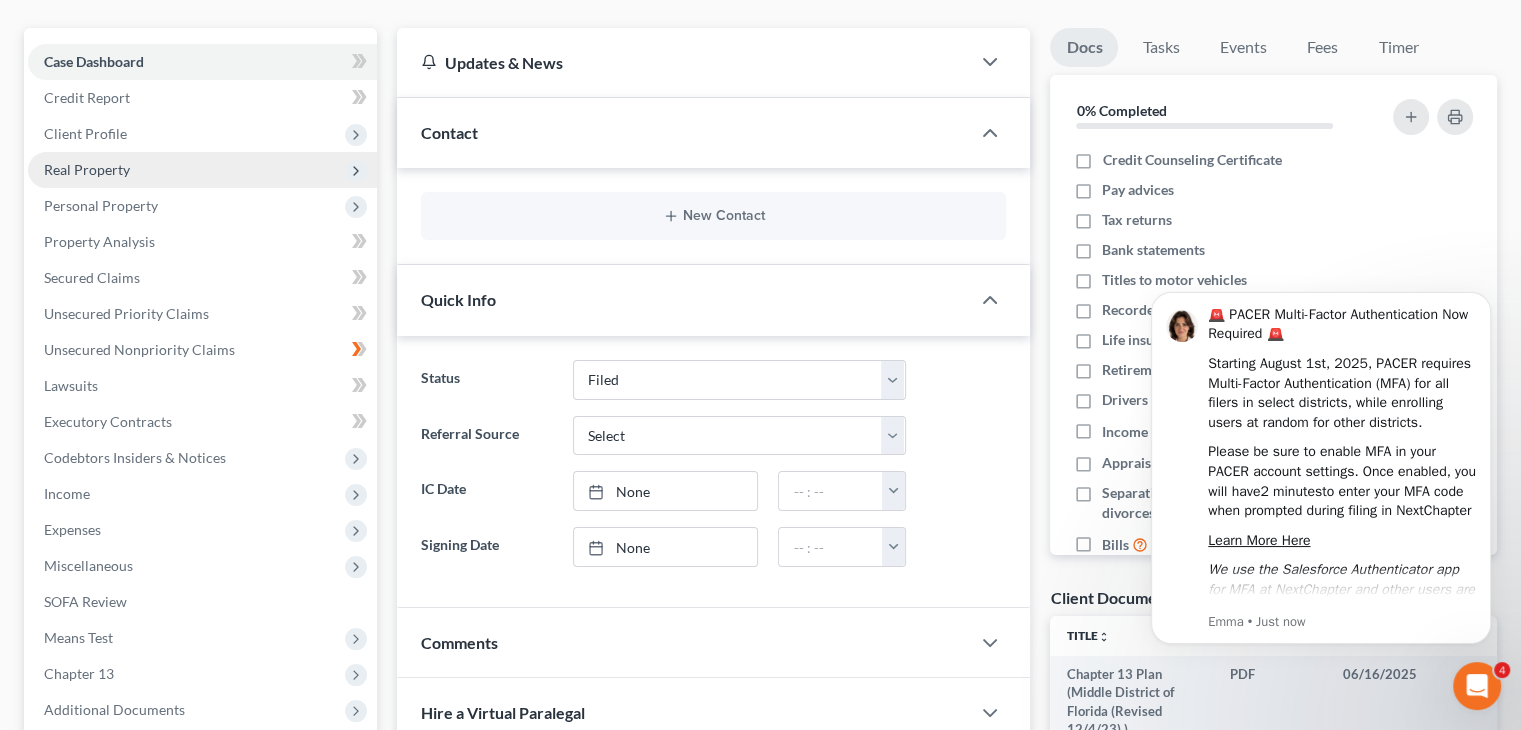 click on "Real Property" at bounding box center (202, 170) 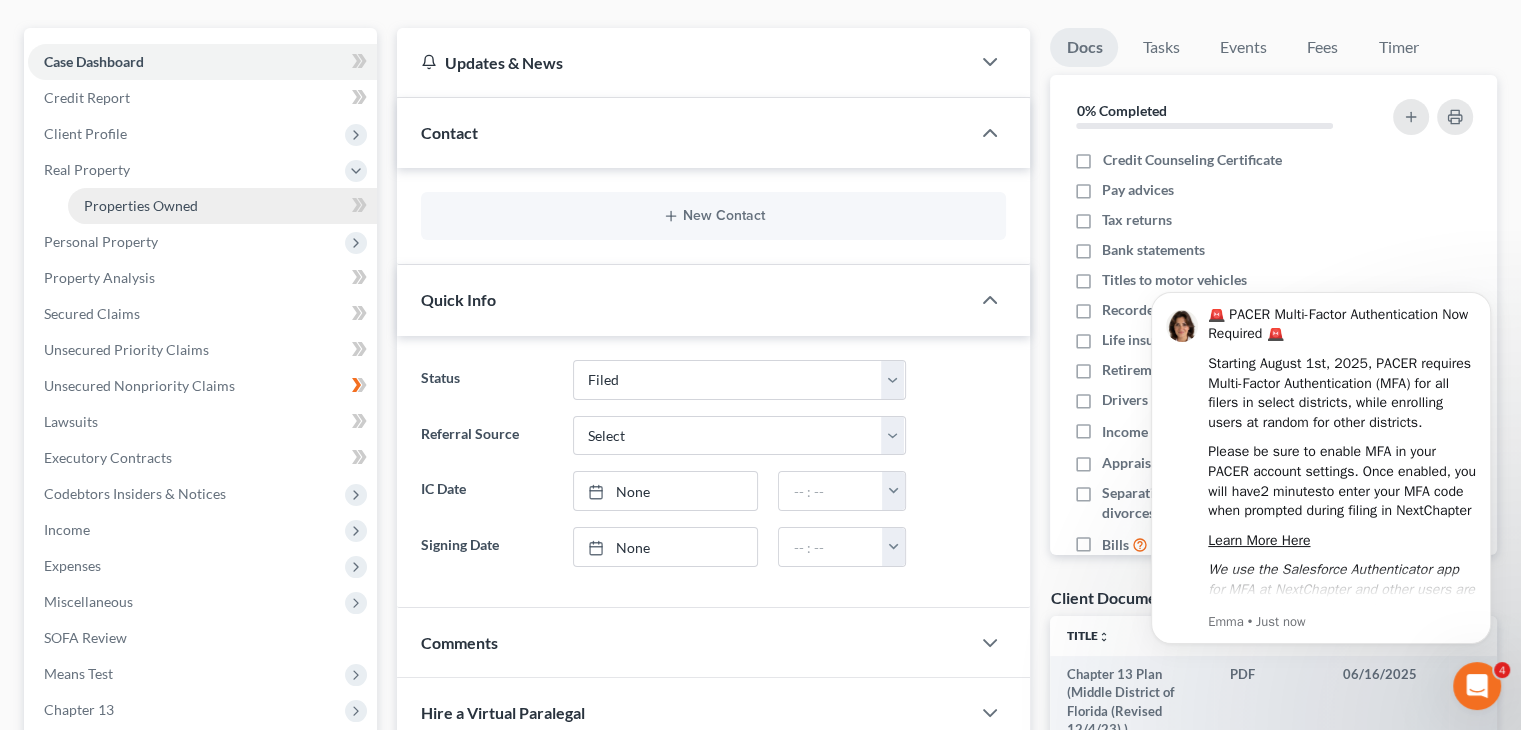 click on "Properties Owned" at bounding box center (222, 206) 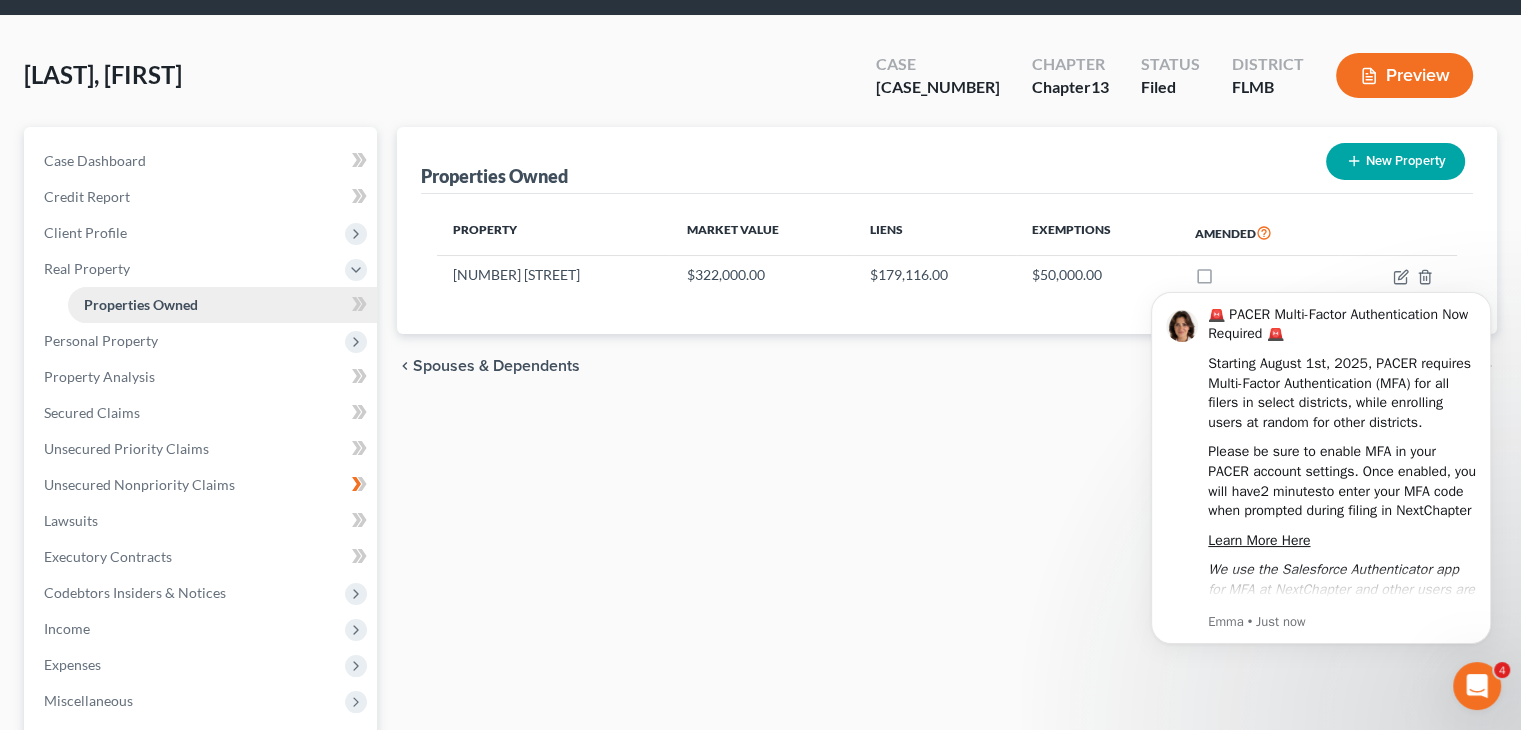 scroll, scrollTop: 0, scrollLeft: 0, axis: both 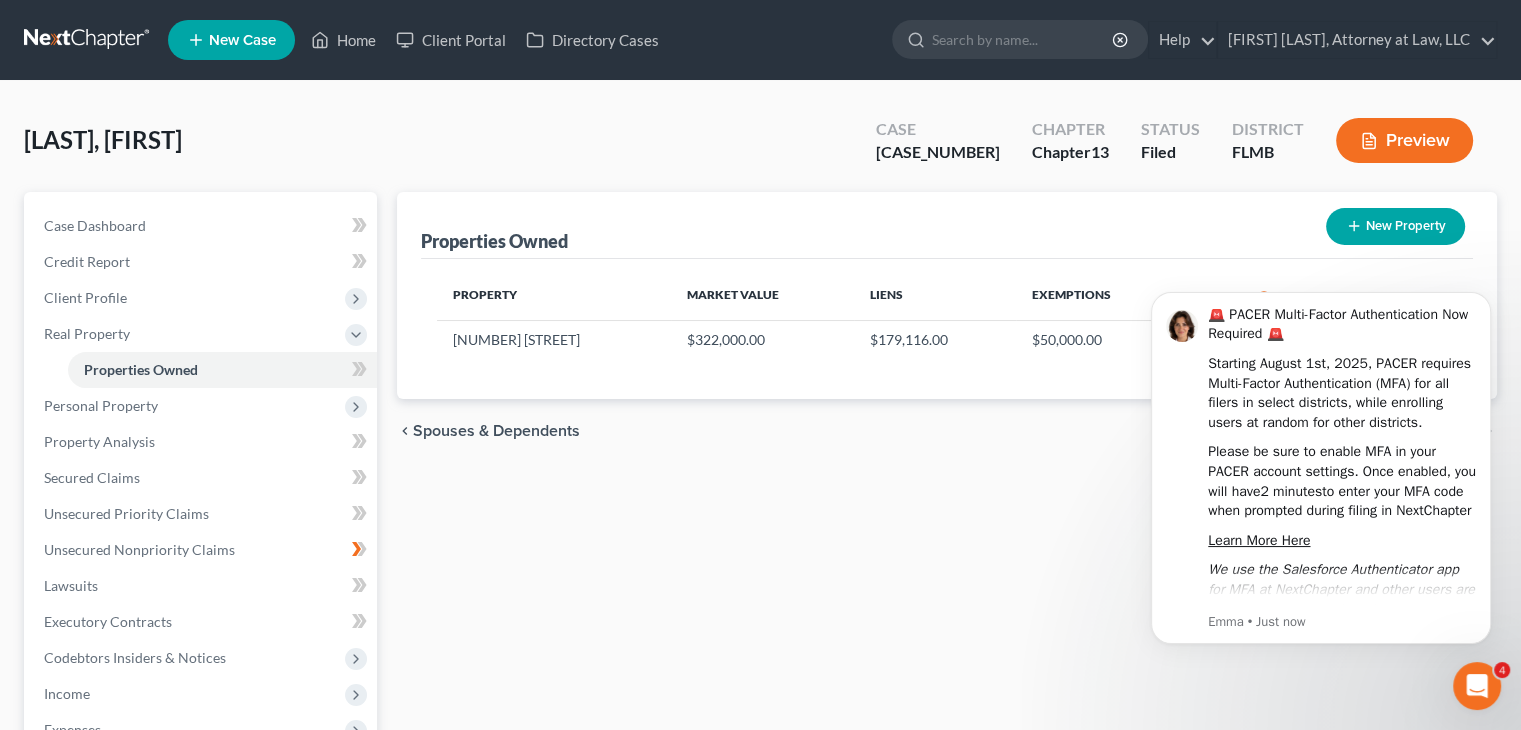 click on "Properties Owned New Property
Property Market Value Liens Exemptions Amended  [NUMBER] [STREET] $[NUMBER] $[NUMBER] $[NUMBER]
chevron_left
Spouses & Dependents
Vehicles Owned
chevron_right" at bounding box center [947, 625] 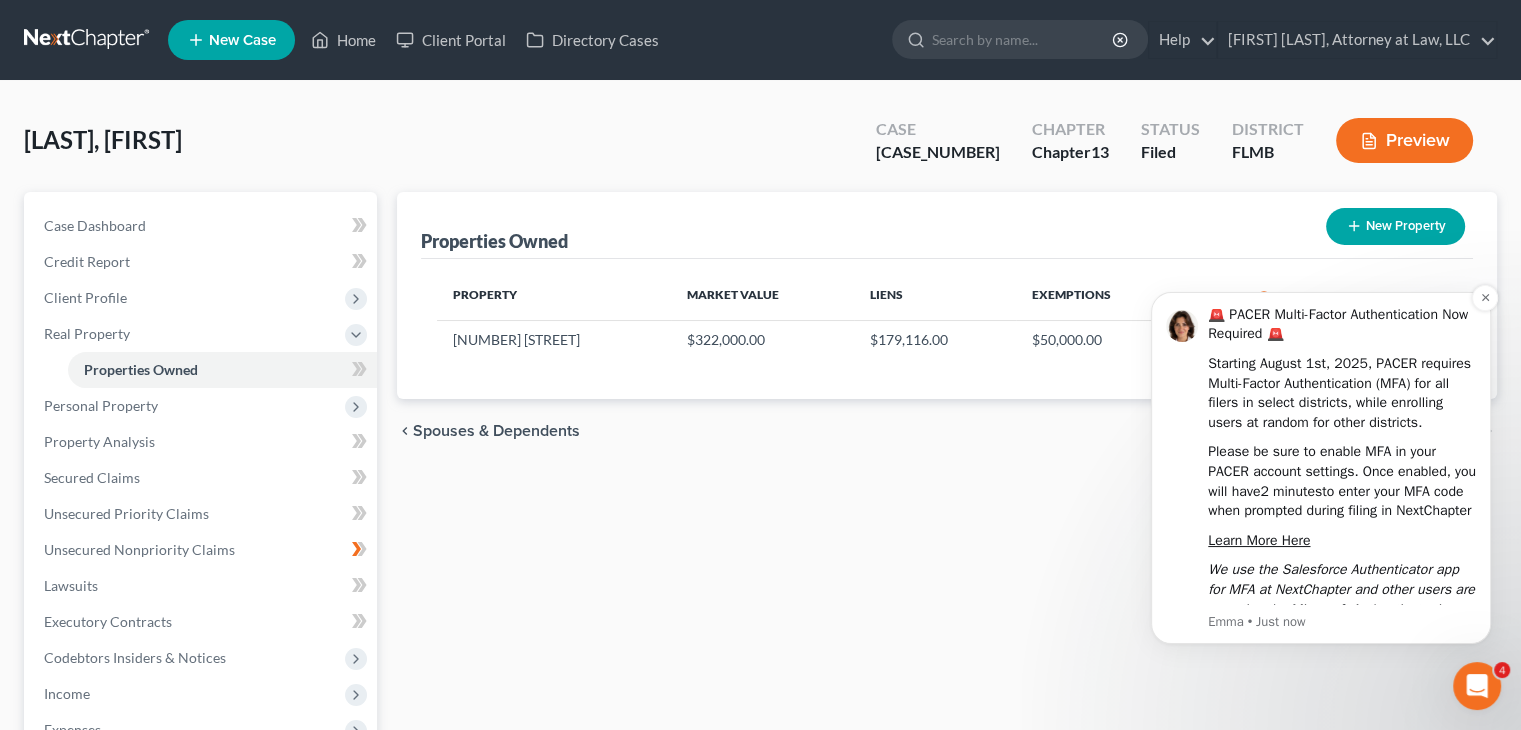 scroll, scrollTop: 53, scrollLeft: 0, axis: vertical 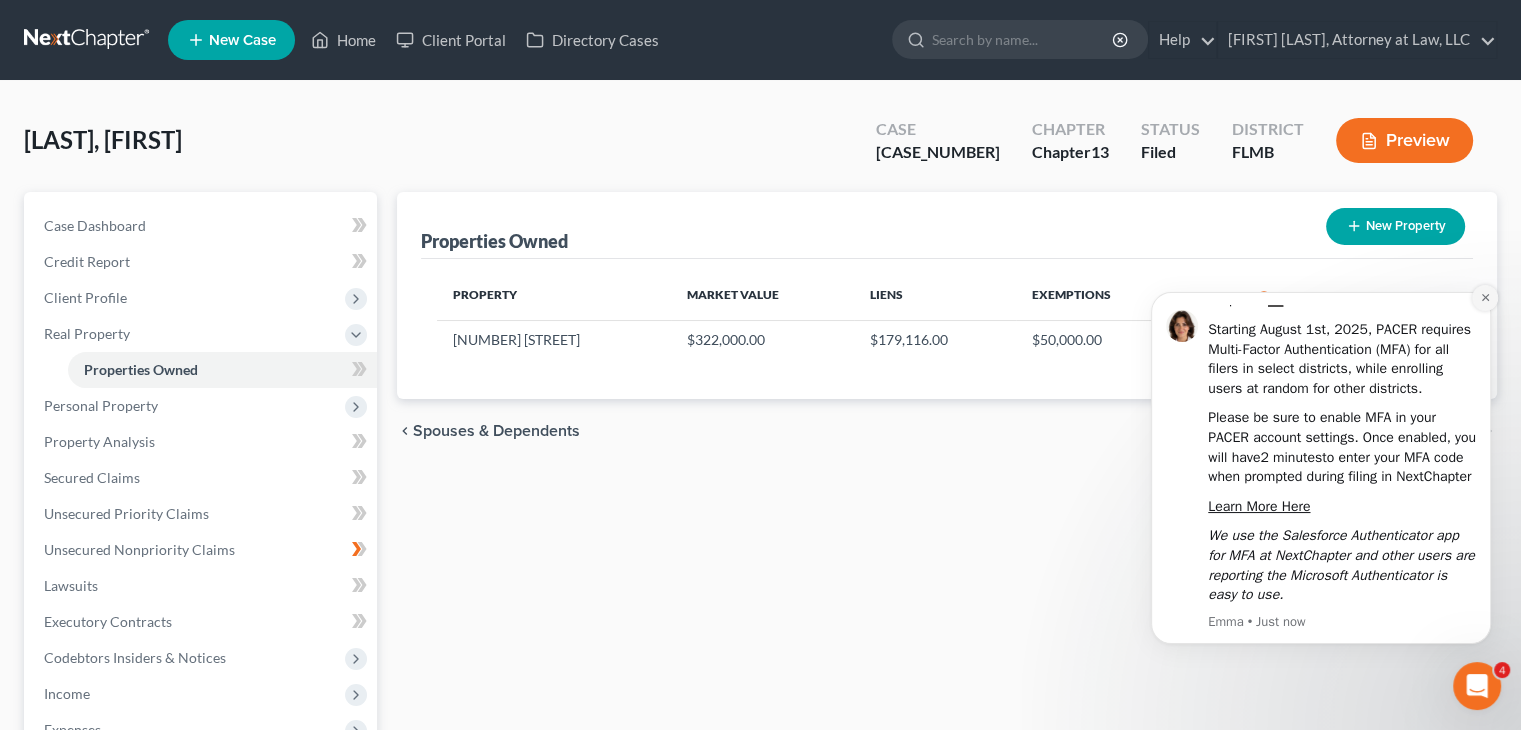 click at bounding box center (1485, 298) 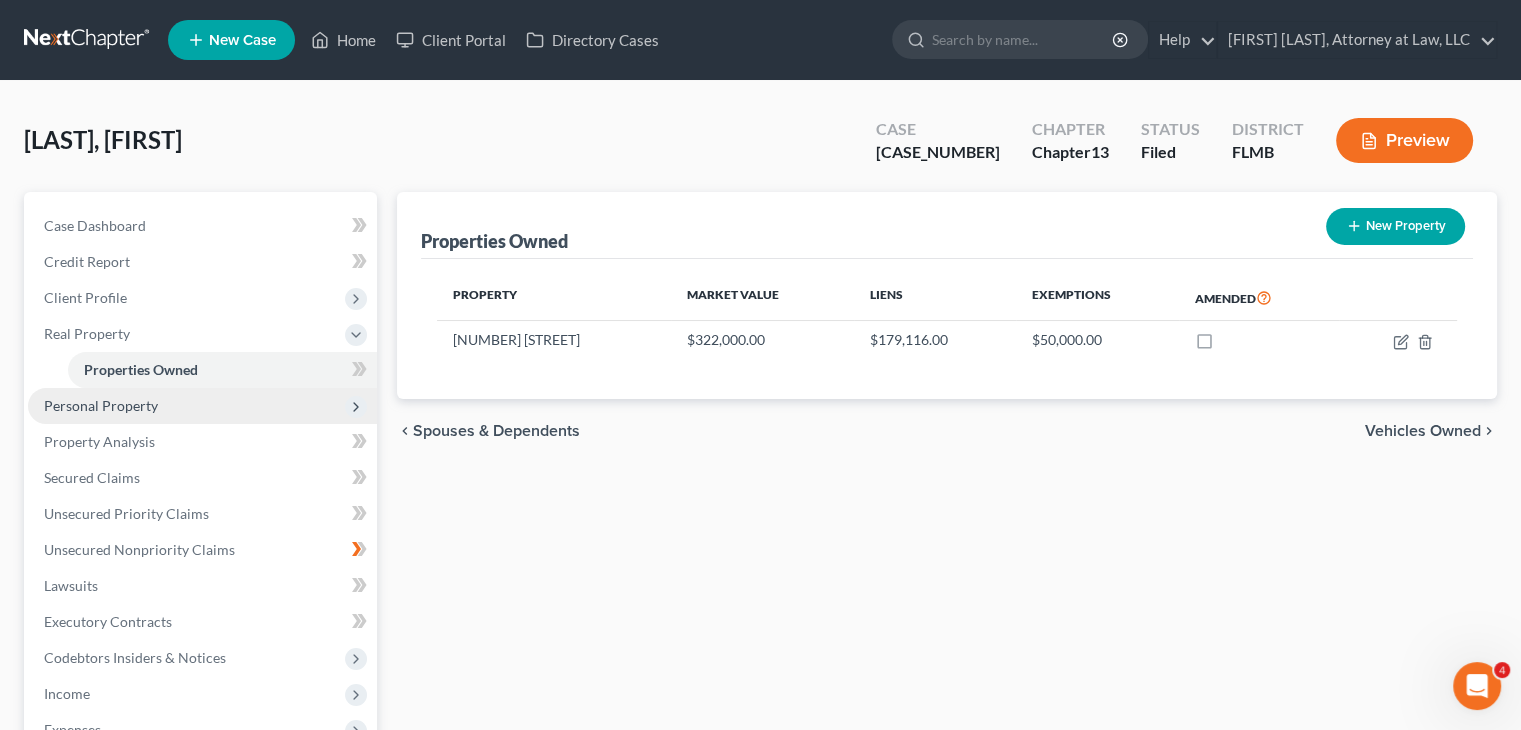 click on "Personal Property" at bounding box center (202, 406) 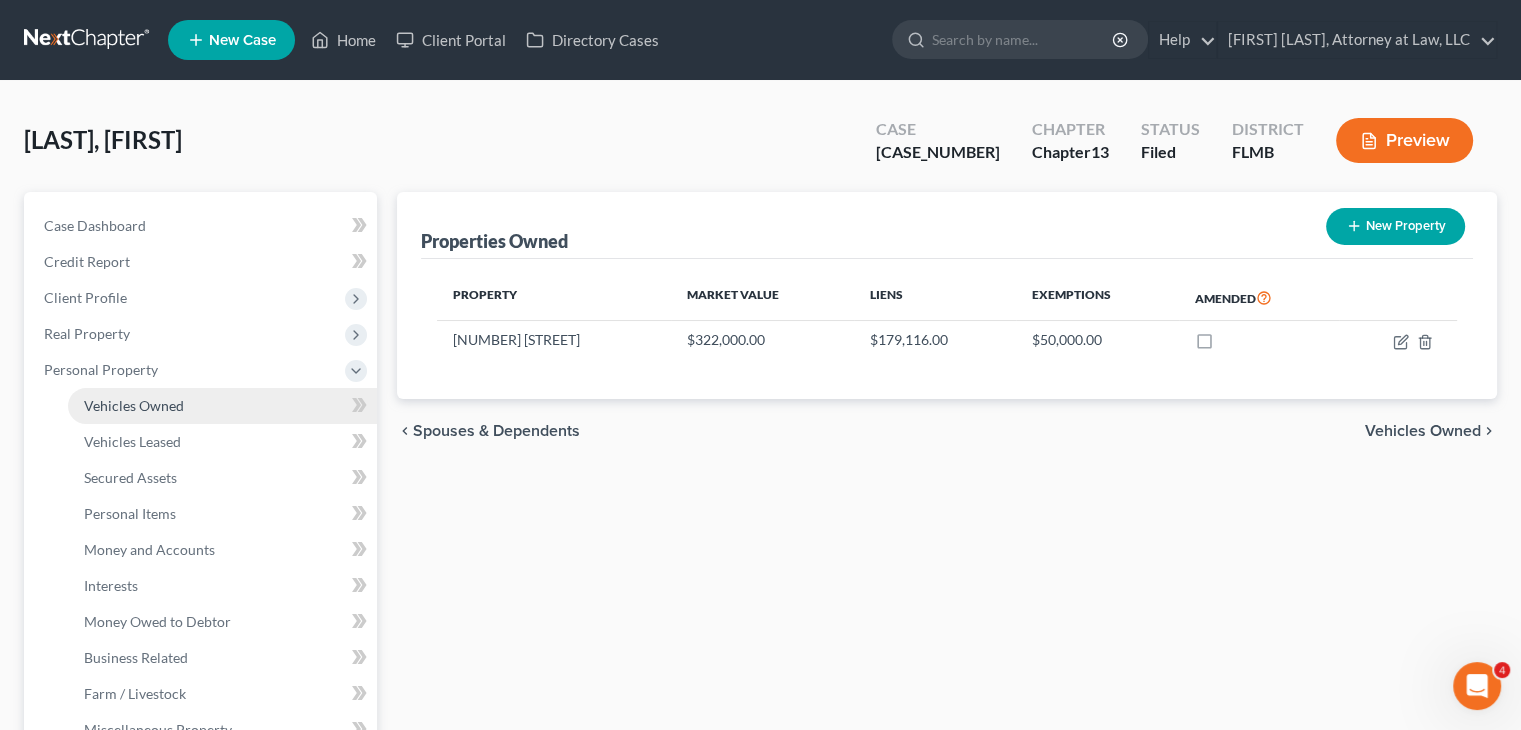 click on "Vehicles Owned" at bounding box center [222, 406] 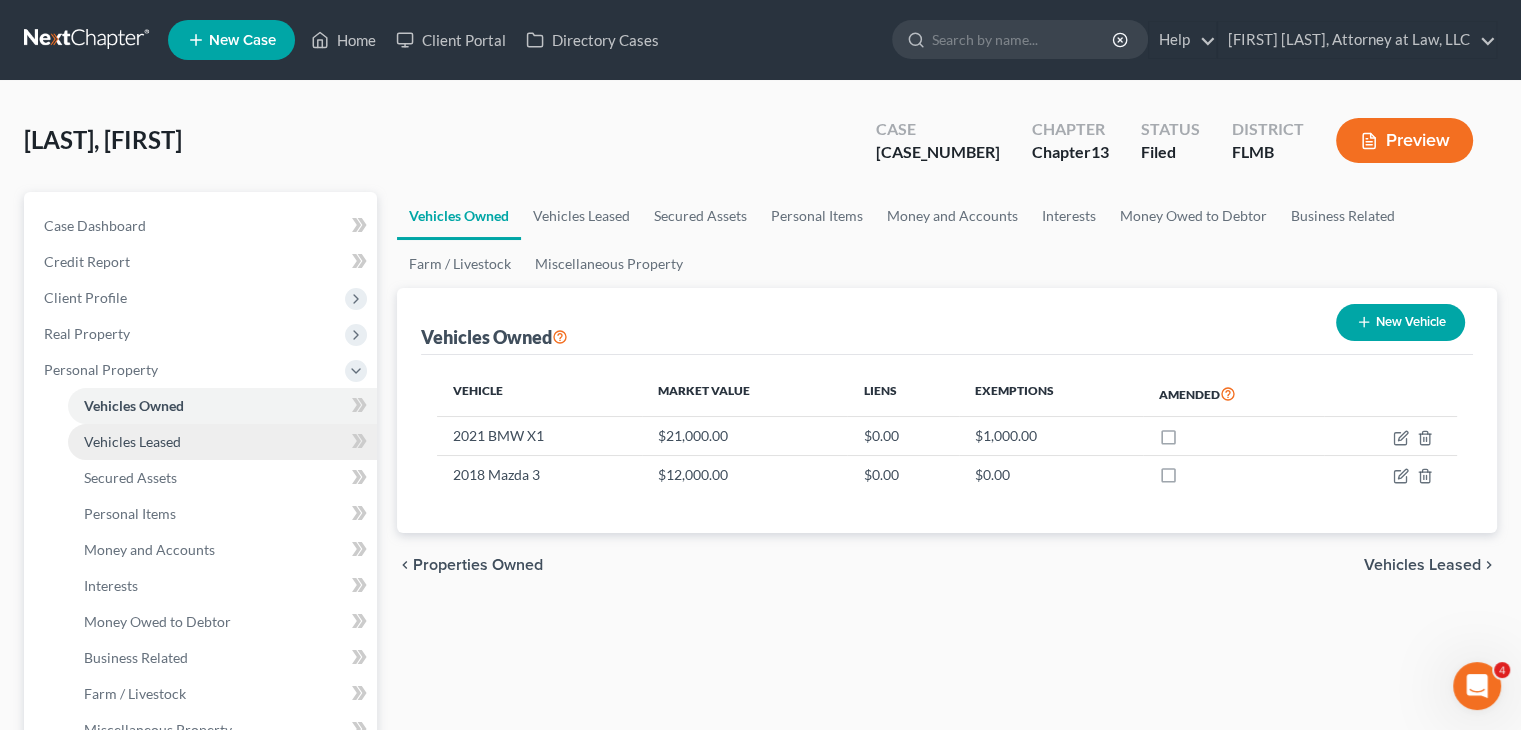 click on "Vehicles Leased" at bounding box center [222, 442] 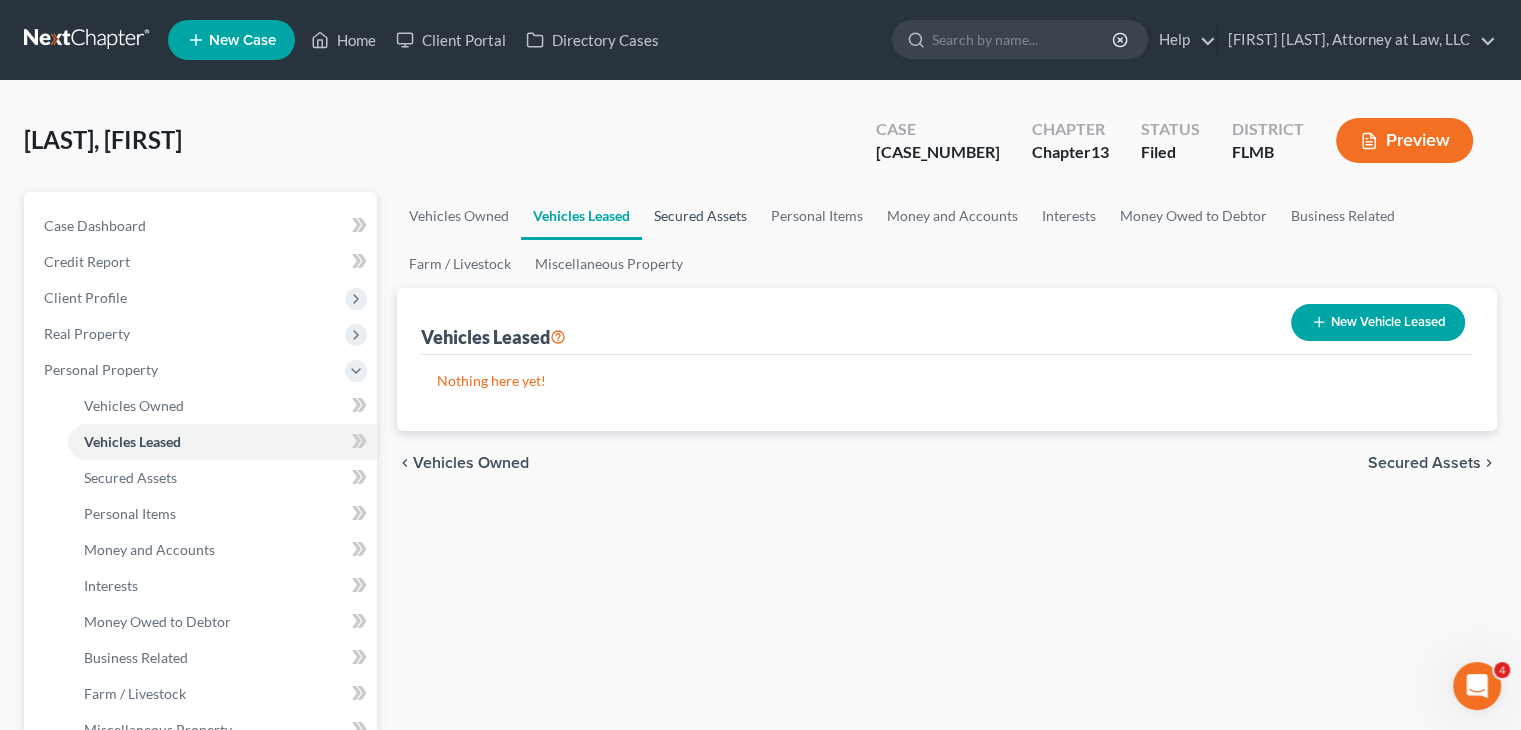 click on "Secured Assets" at bounding box center [700, 216] 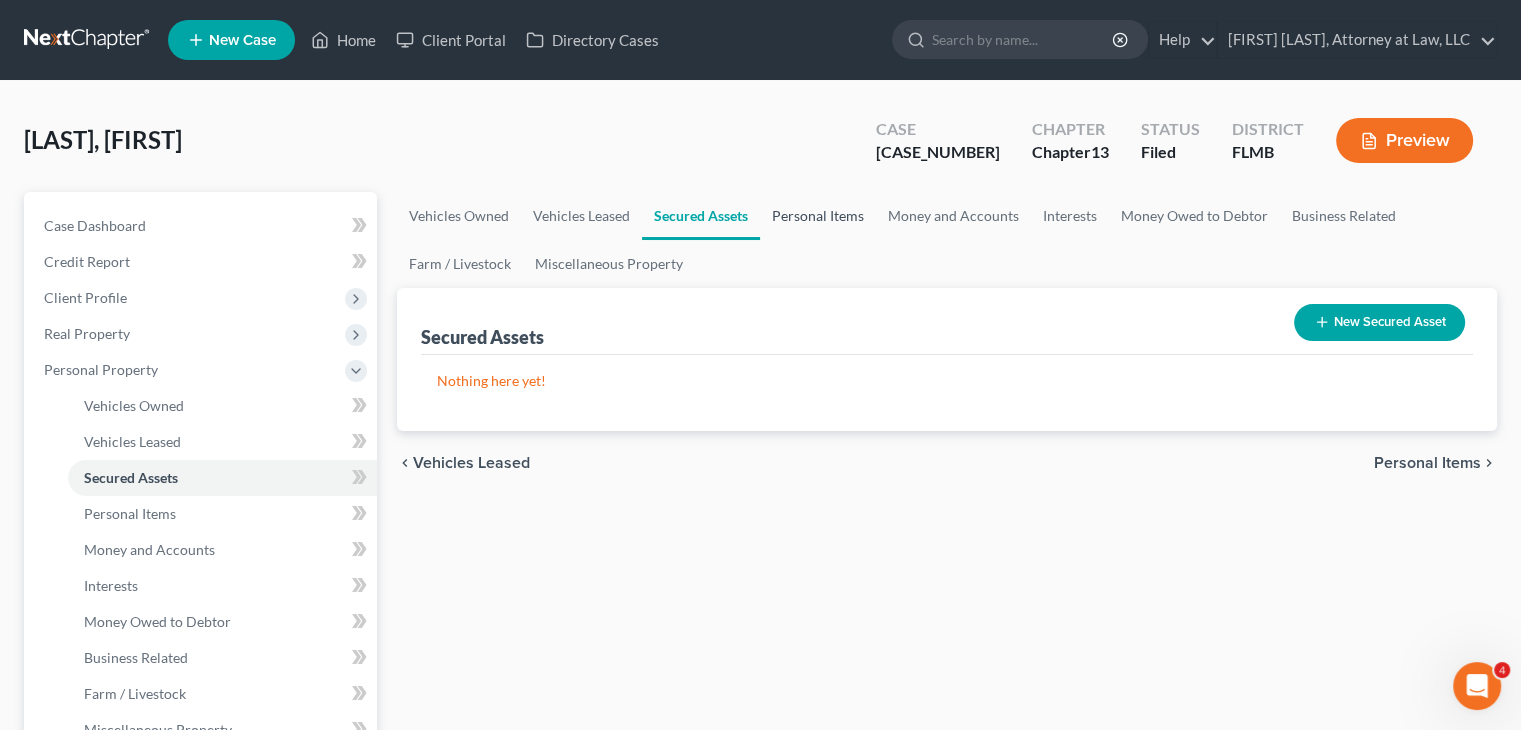 click on "Personal Items" at bounding box center (818, 216) 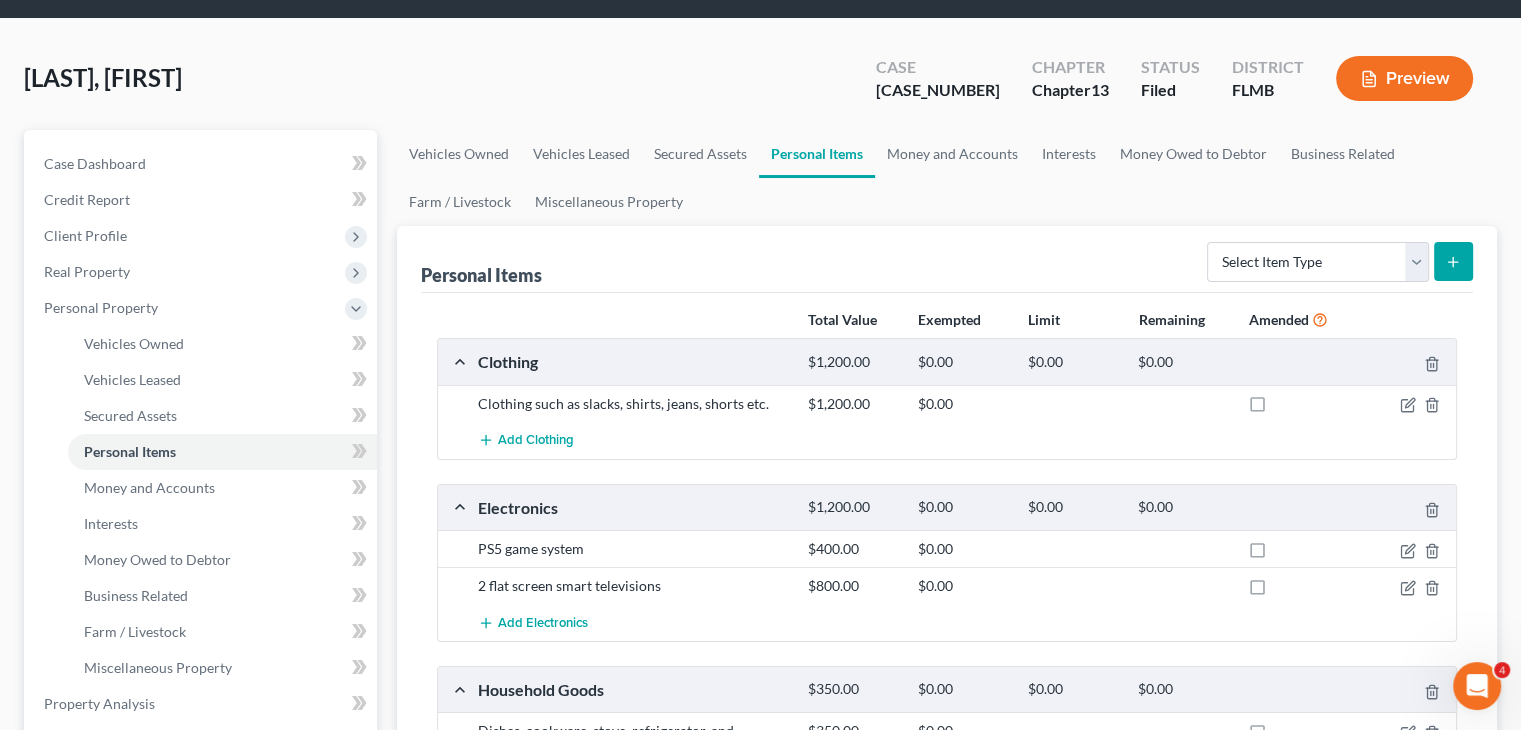scroll, scrollTop: 60, scrollLeft: 0, axis: vertical 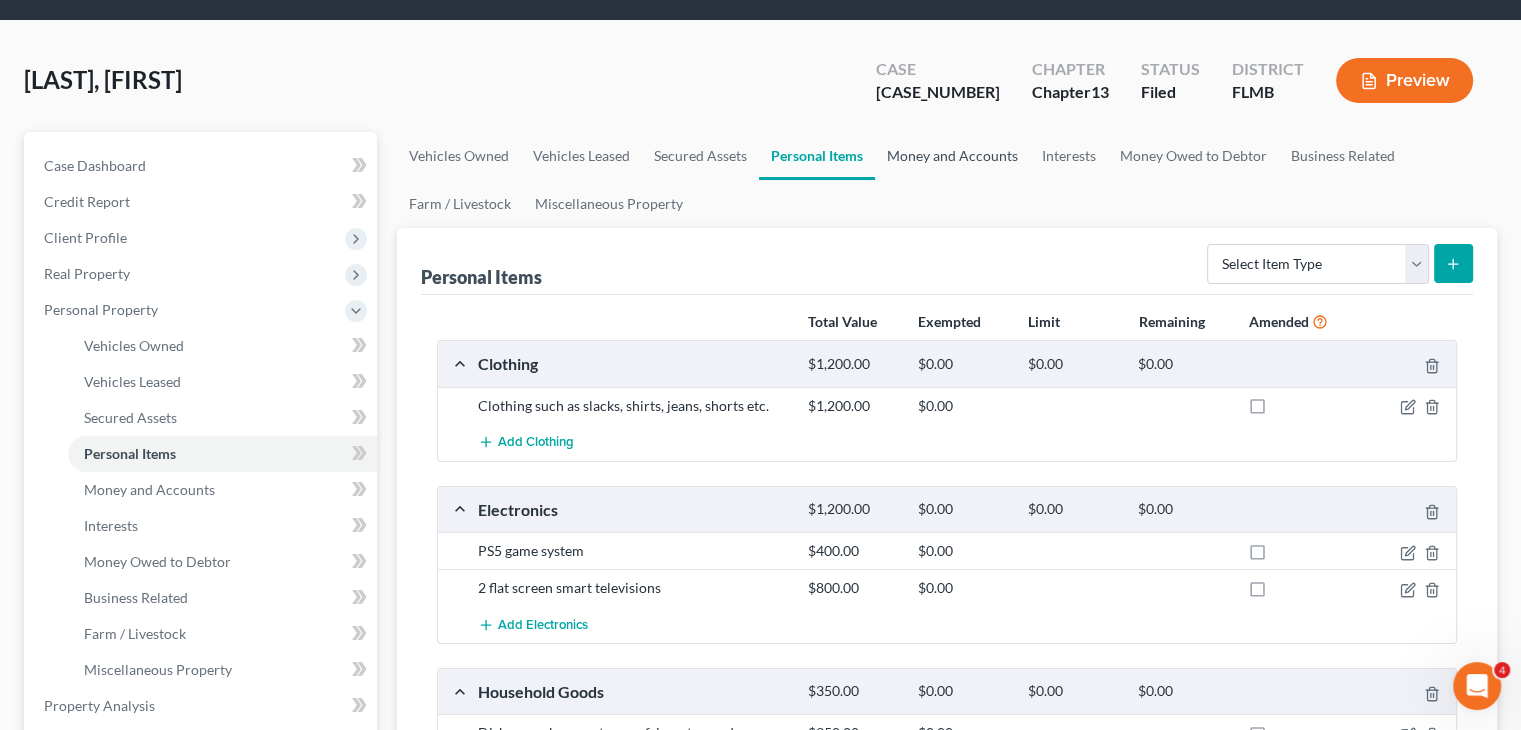 click on "Money and Accounts" at bounding box center [952, 156] 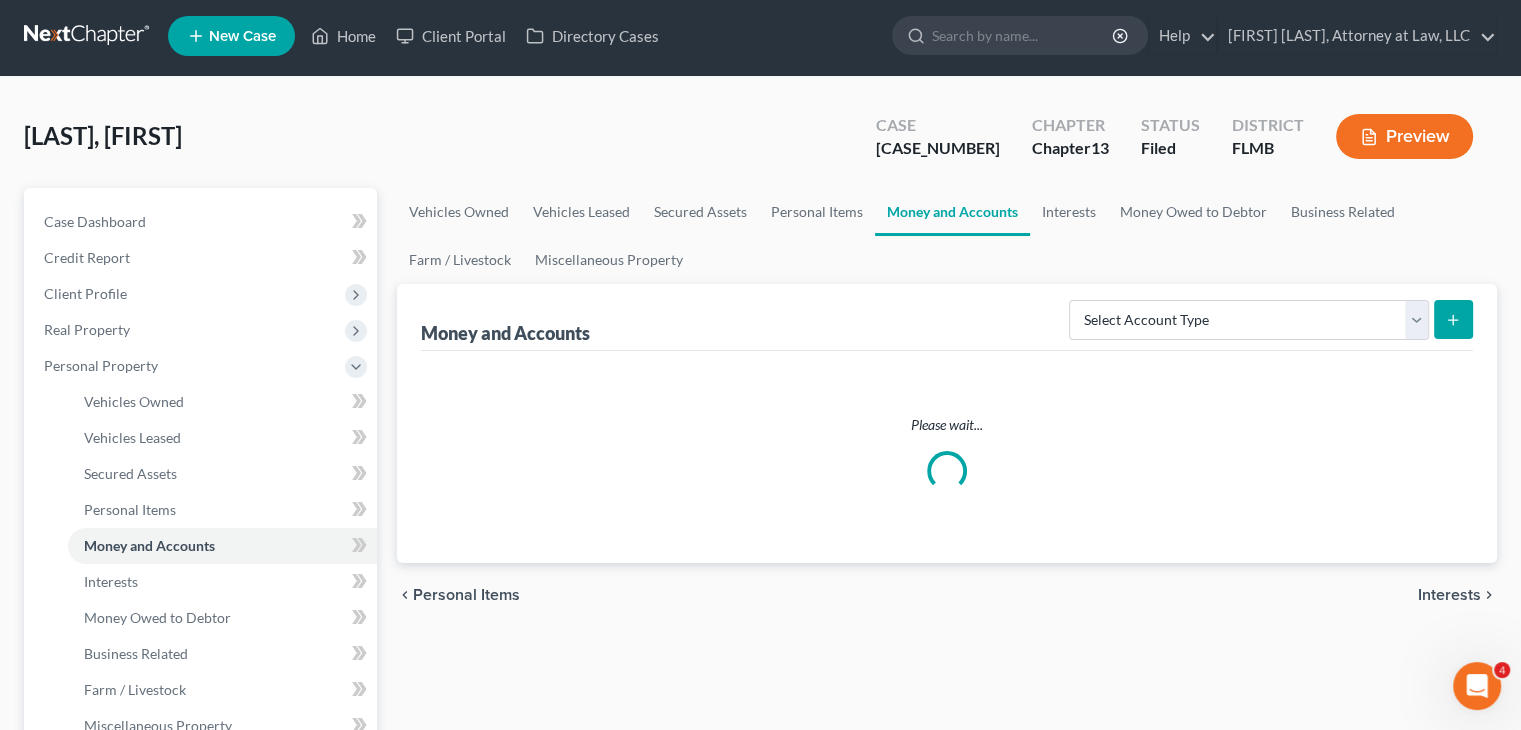 scroll, scrollTop: 0, scrollLeft: 0, axis: both 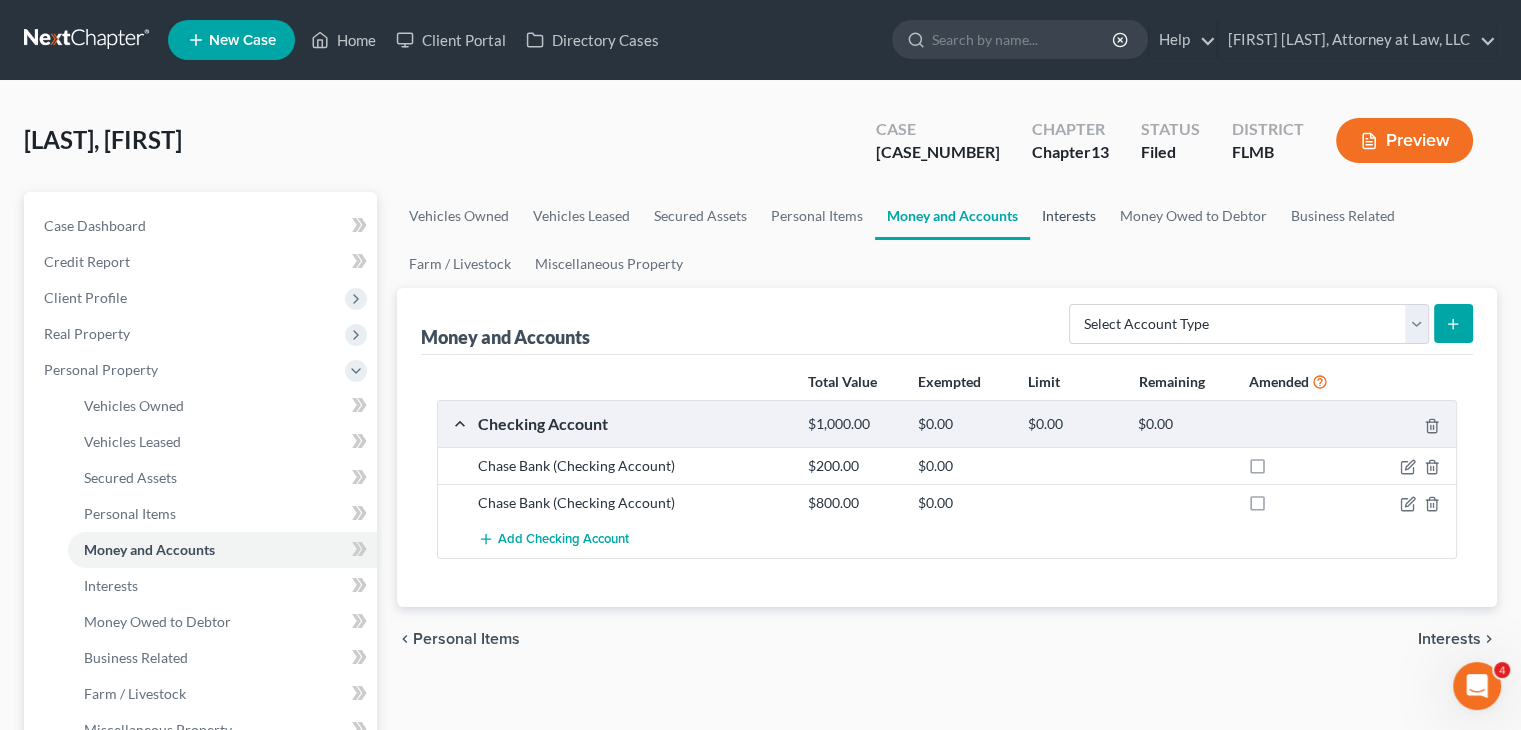 click on "Interests" at bounding box center (1069, 216) 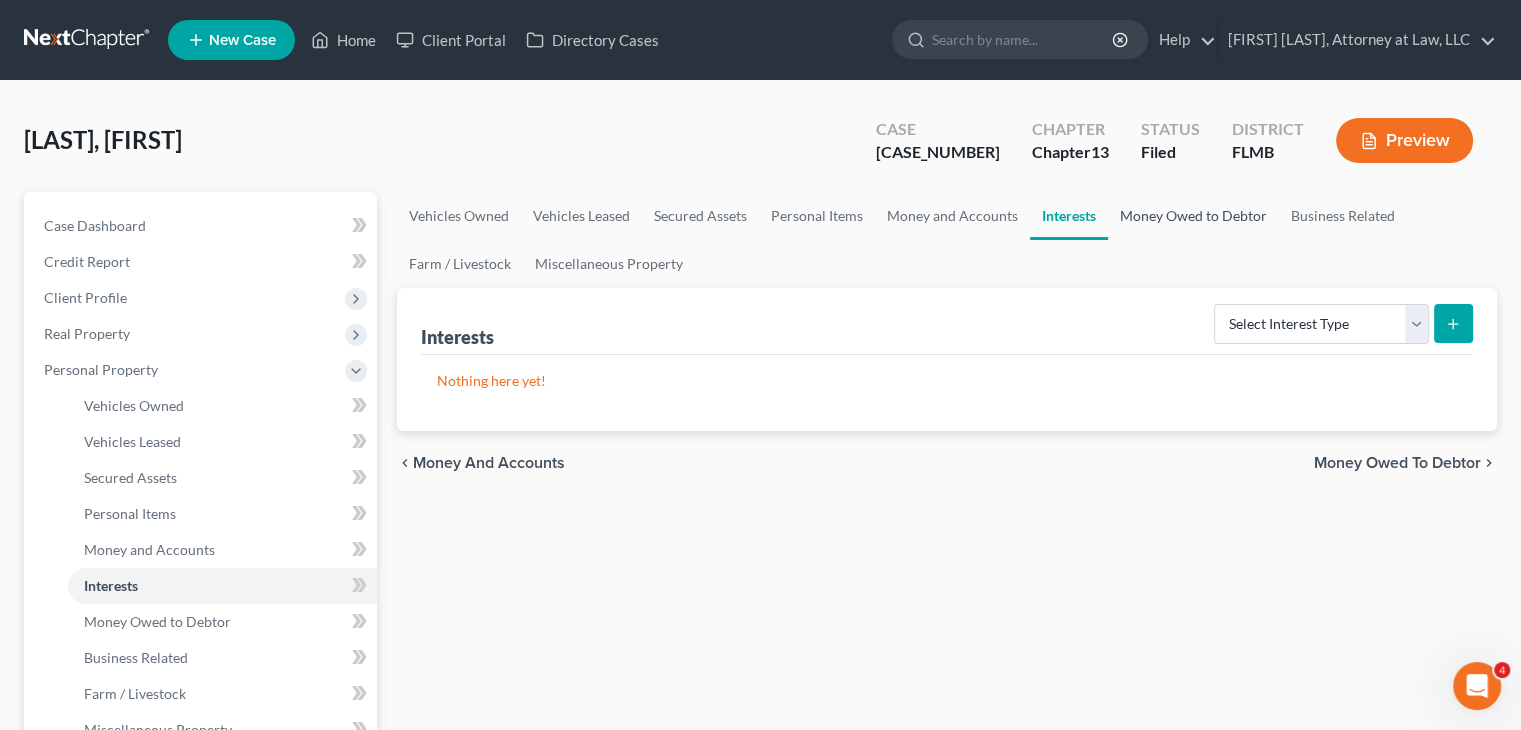 click on "Money Owed to Debtor" at bounding box center (1193, 216) 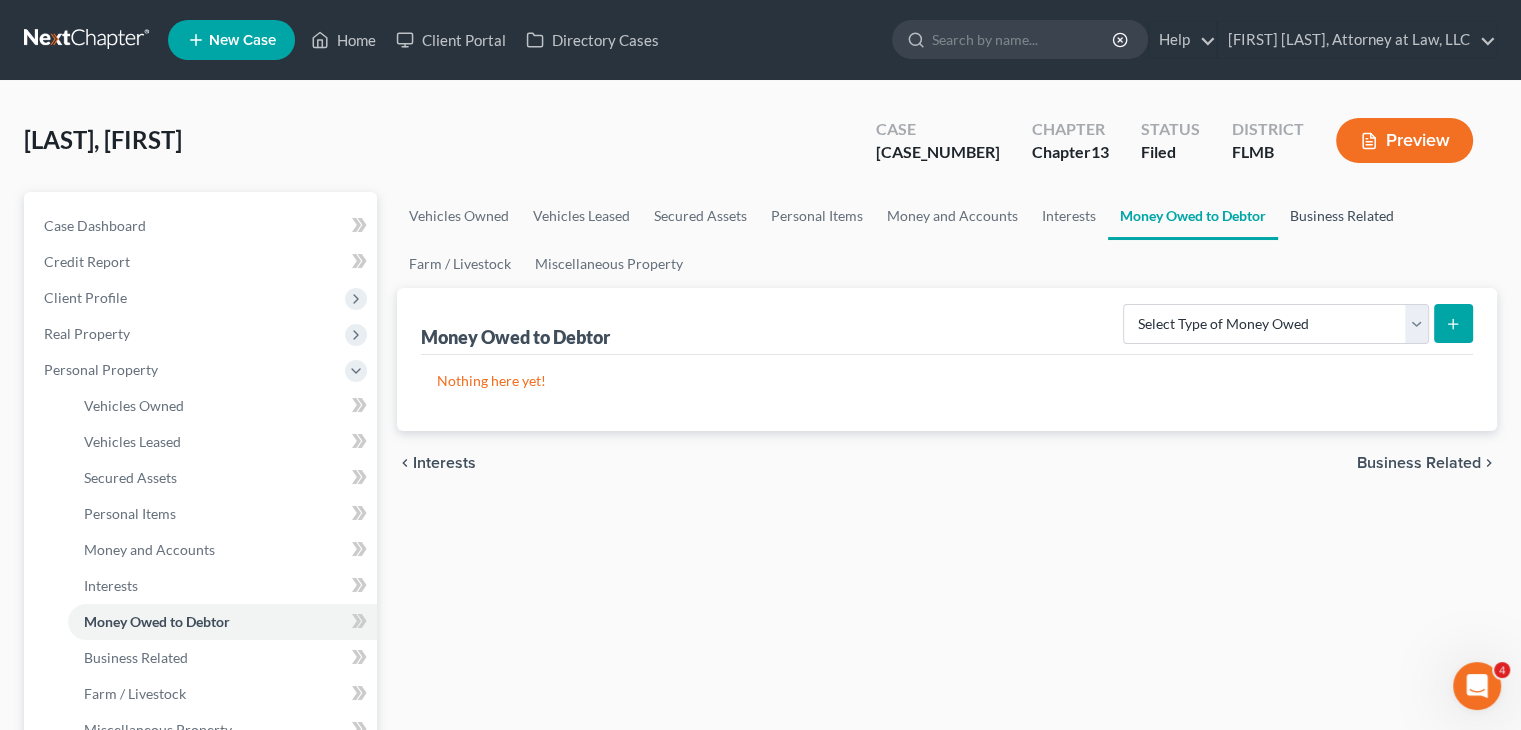 click on "Business Related" at bounding box center [1342, 216] 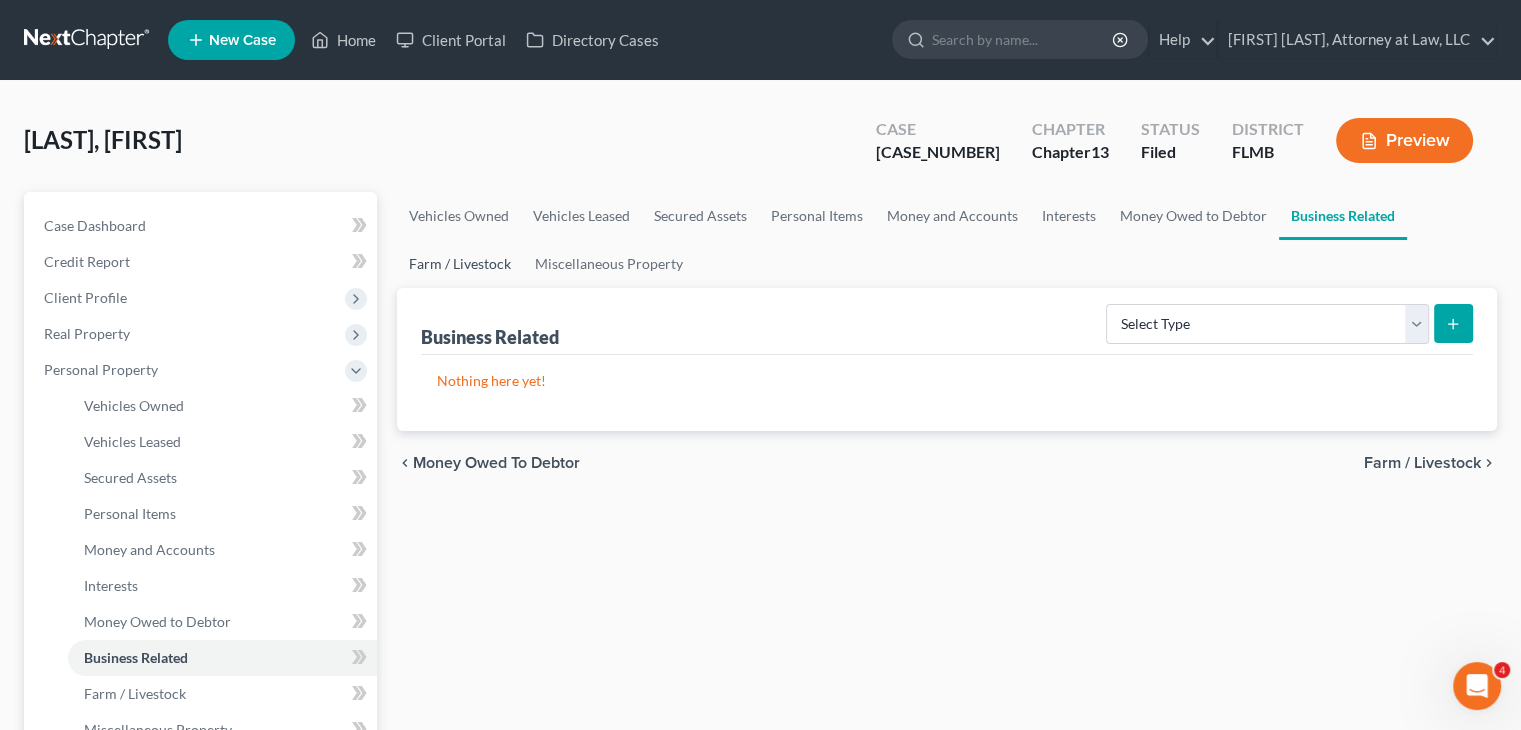 click on "Farm / Livestock" at bounding box center [460, 264] 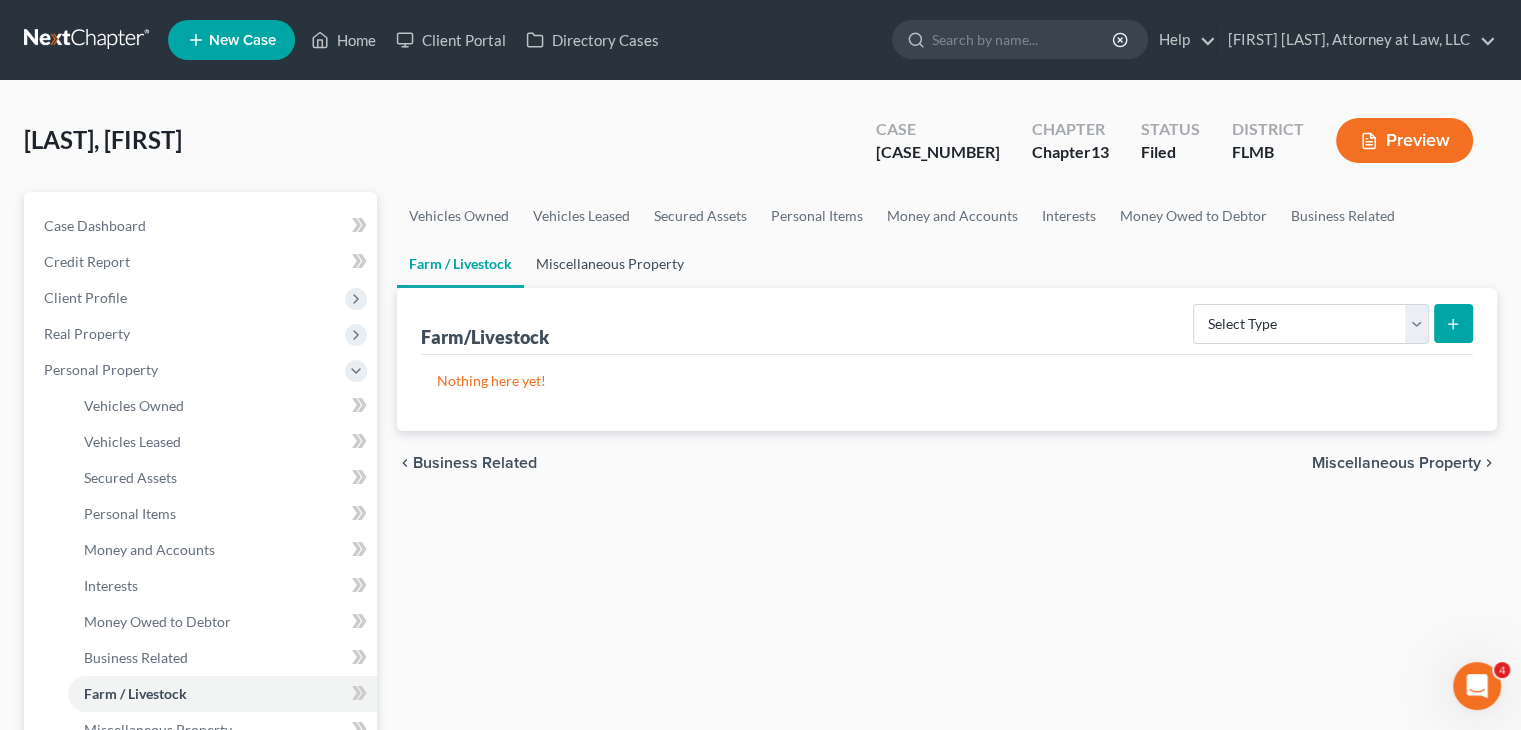 click on "Miscellaneous Property" at bounding box center (610, 264) 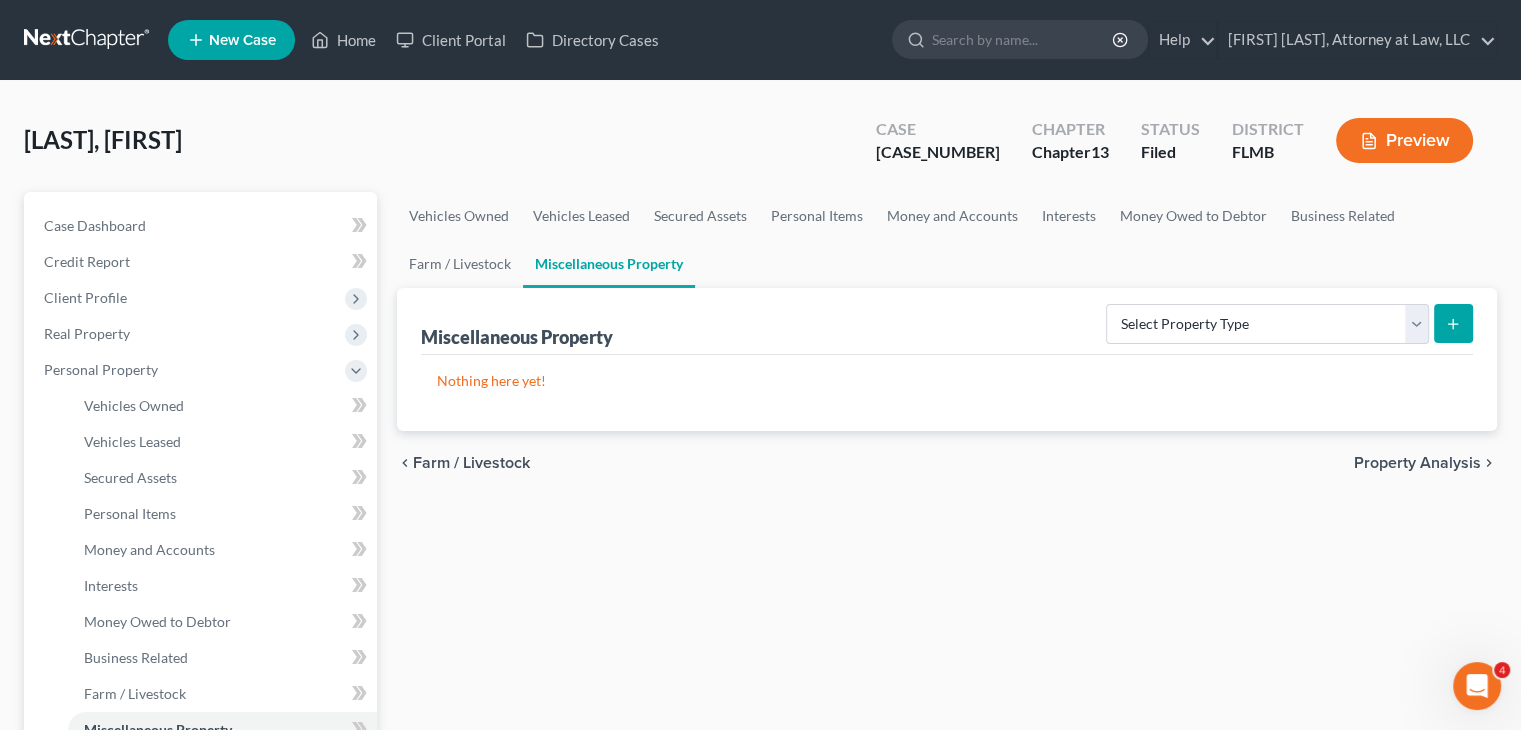 click on "Case Dashboard
Payments
Invoices
Payments
Payments
Credit Report
Client Profile" at bounding box center [200, 787] 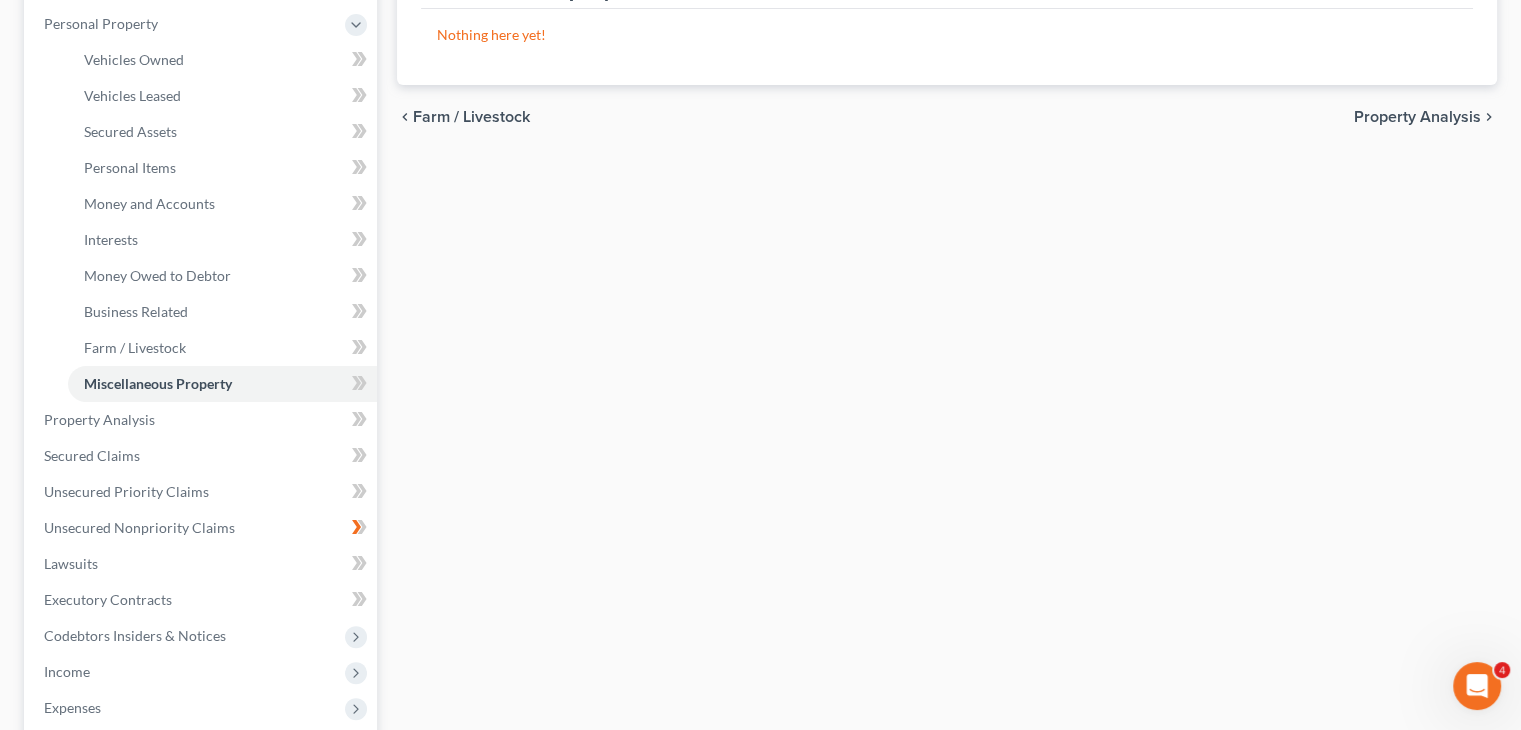scroll, scrollTop: 419, scrollLeft: 0, axis: vertical 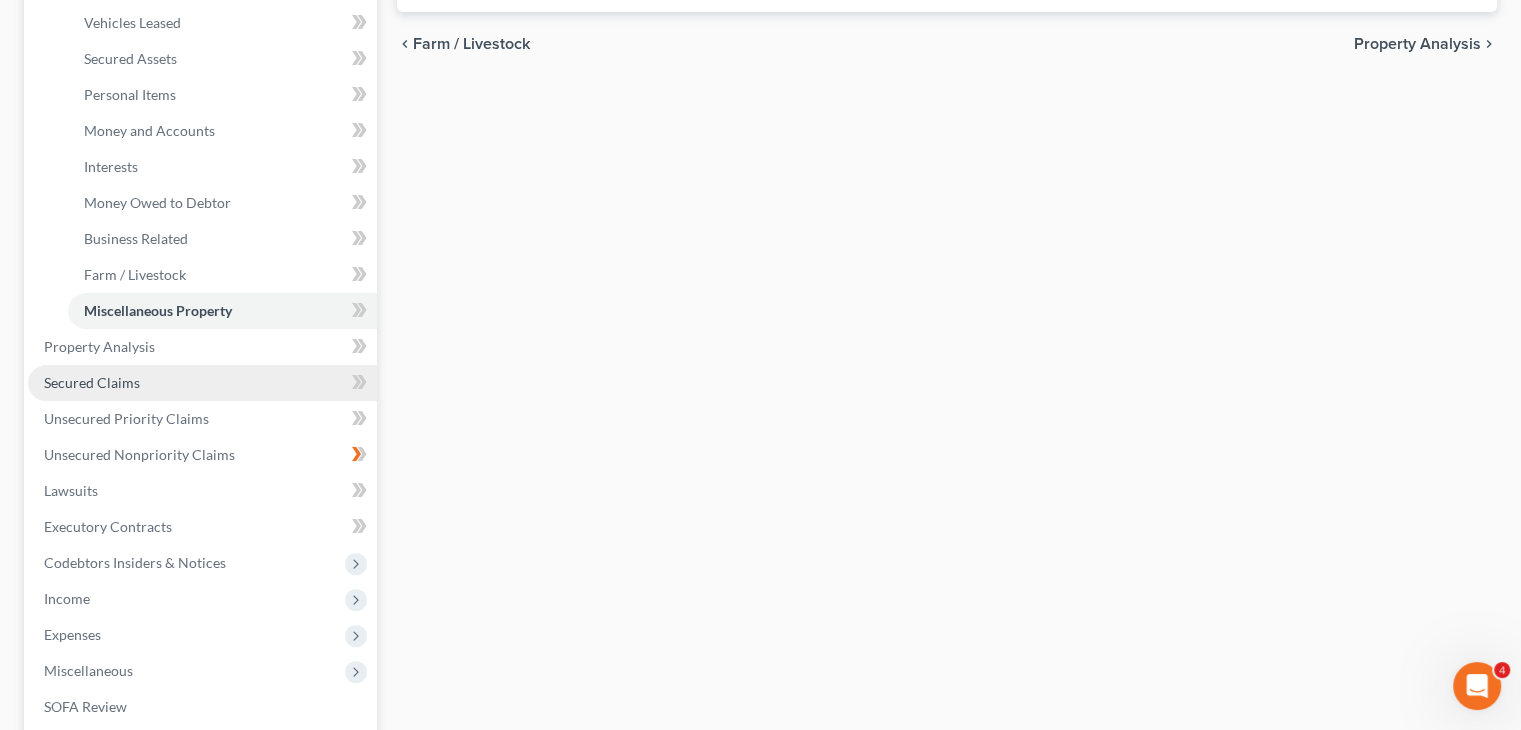 click on "Secured Claims" at bounding box center [202, 383] 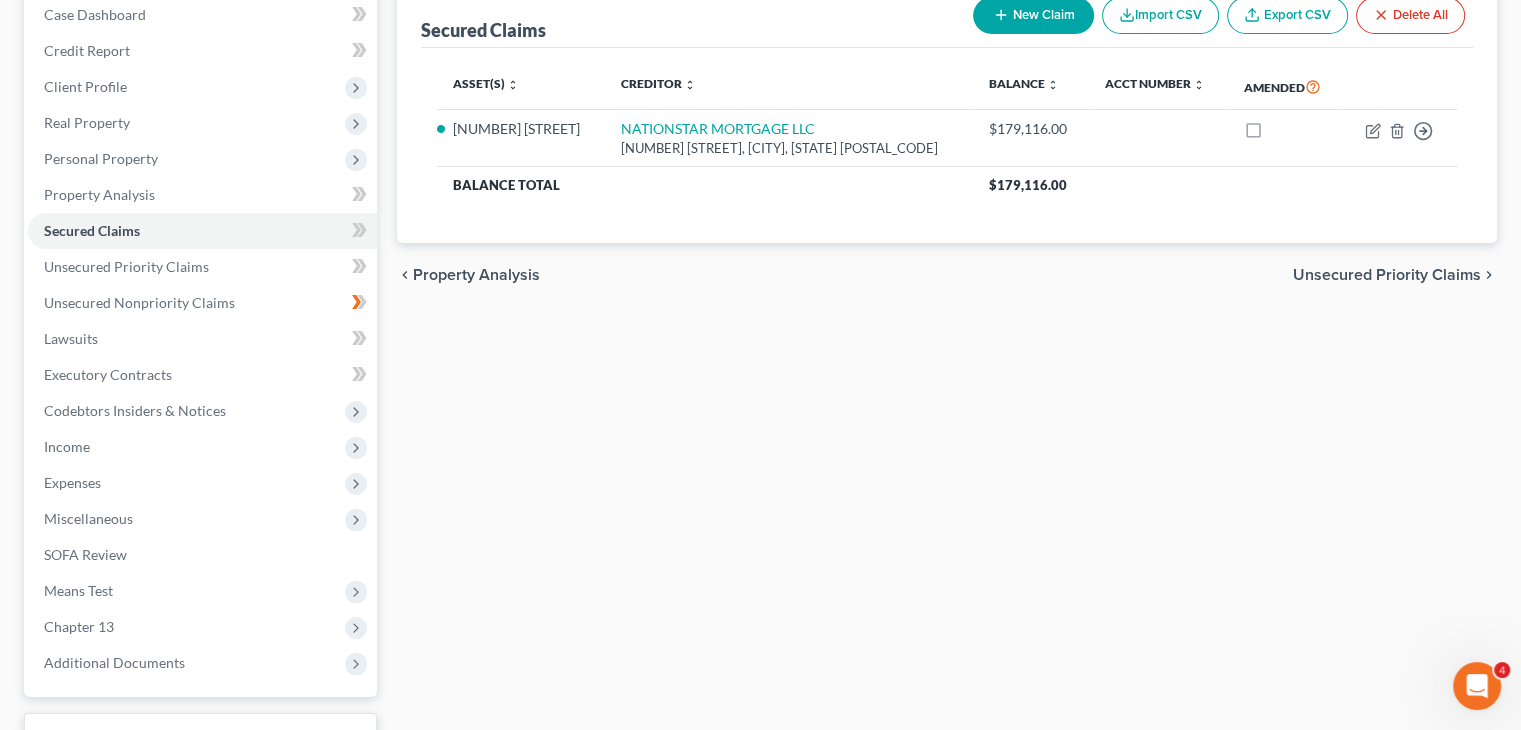 scroll, scrollTop: 220, scrollLeft: 0, axis: vertical 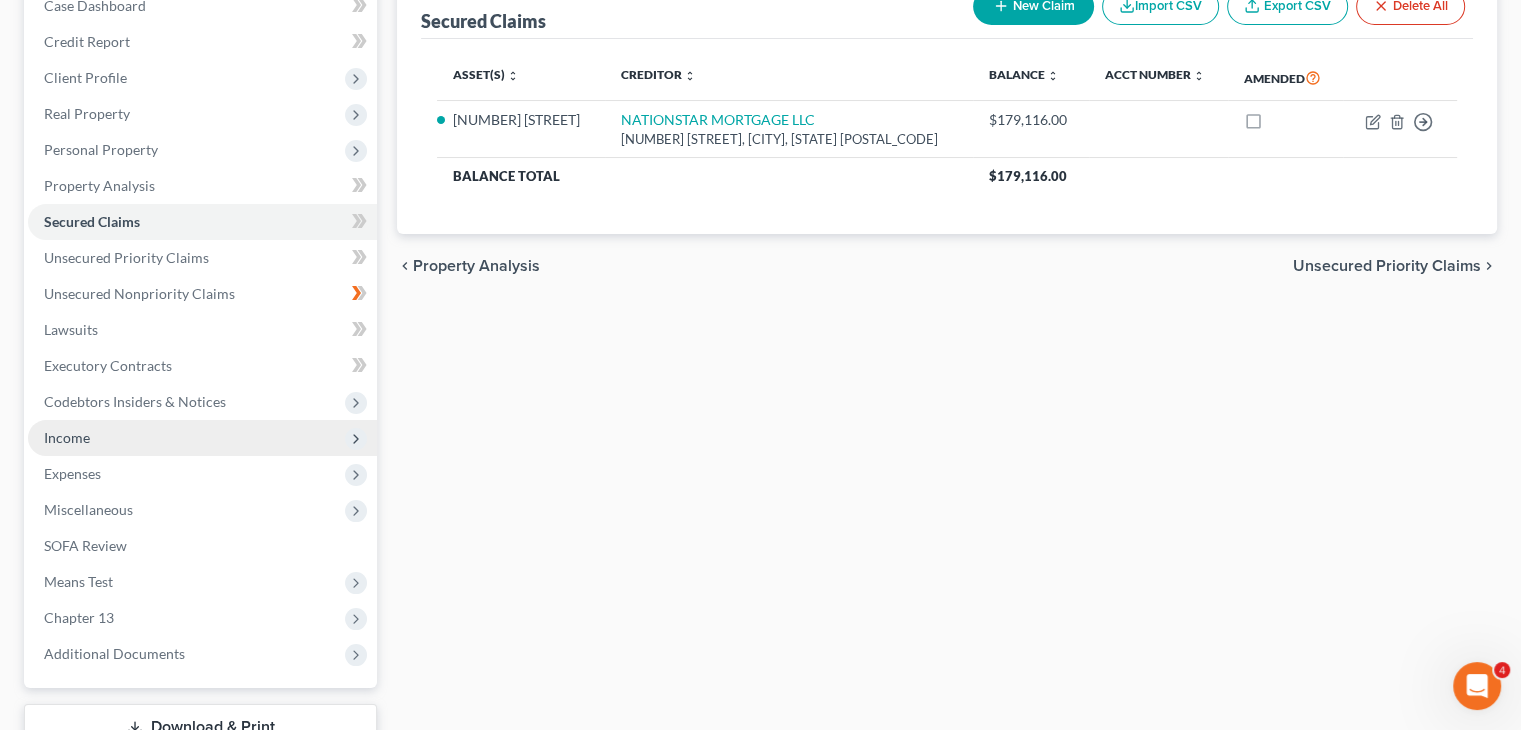 click on "Income" at bounding box center (202, 438) 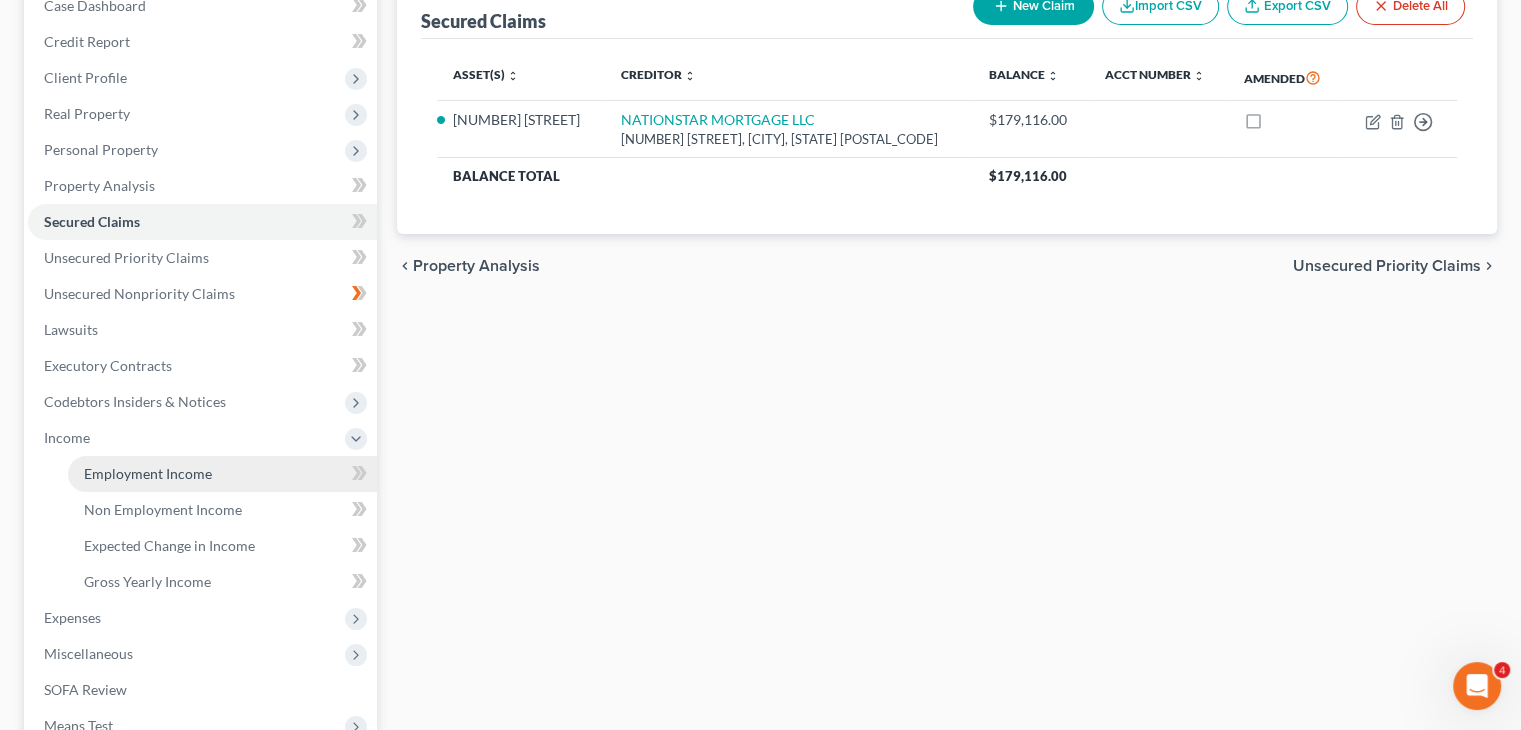 click on "Employment Income" at bounding box center (222, 474) 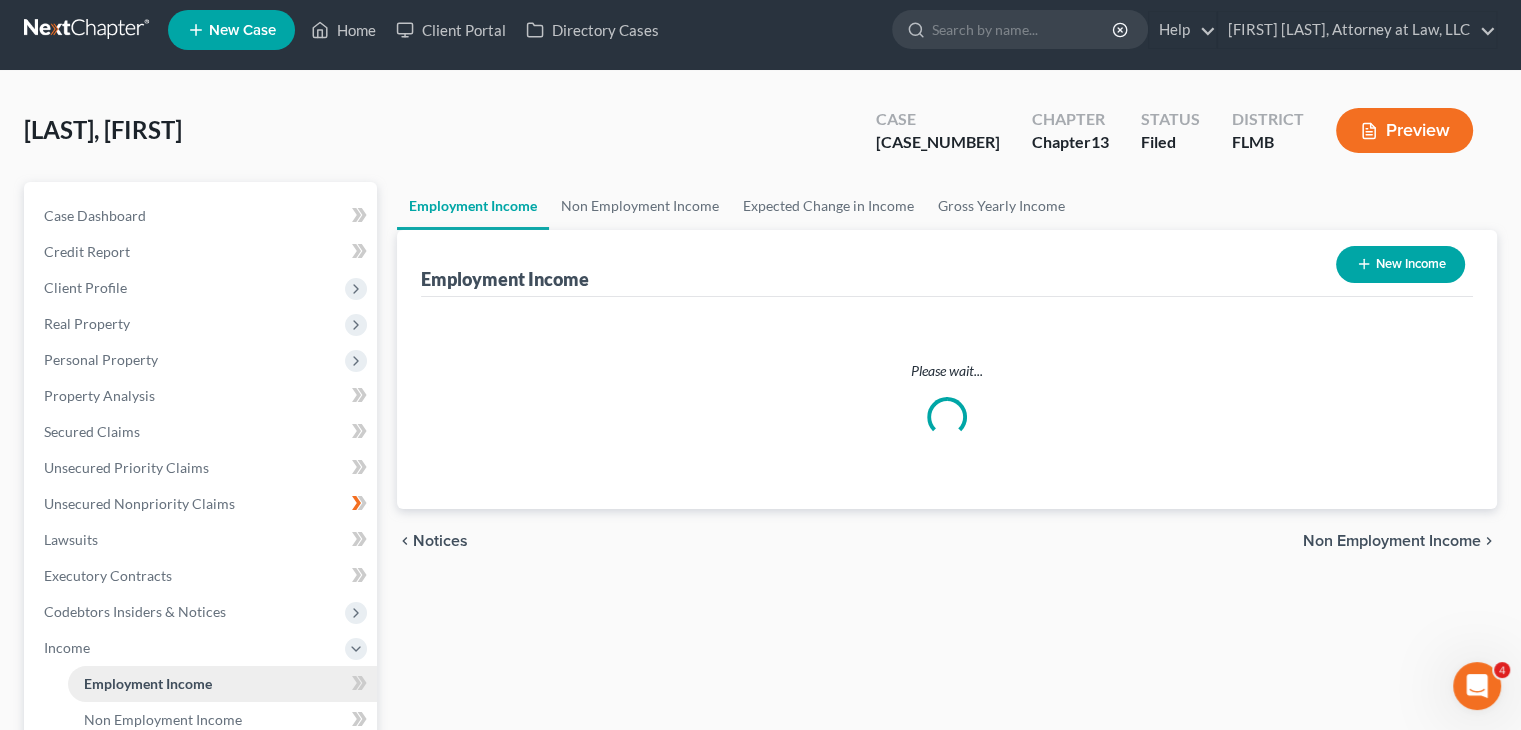 scroll, scrollTop: 0, scrollLeft: 0, axis: both 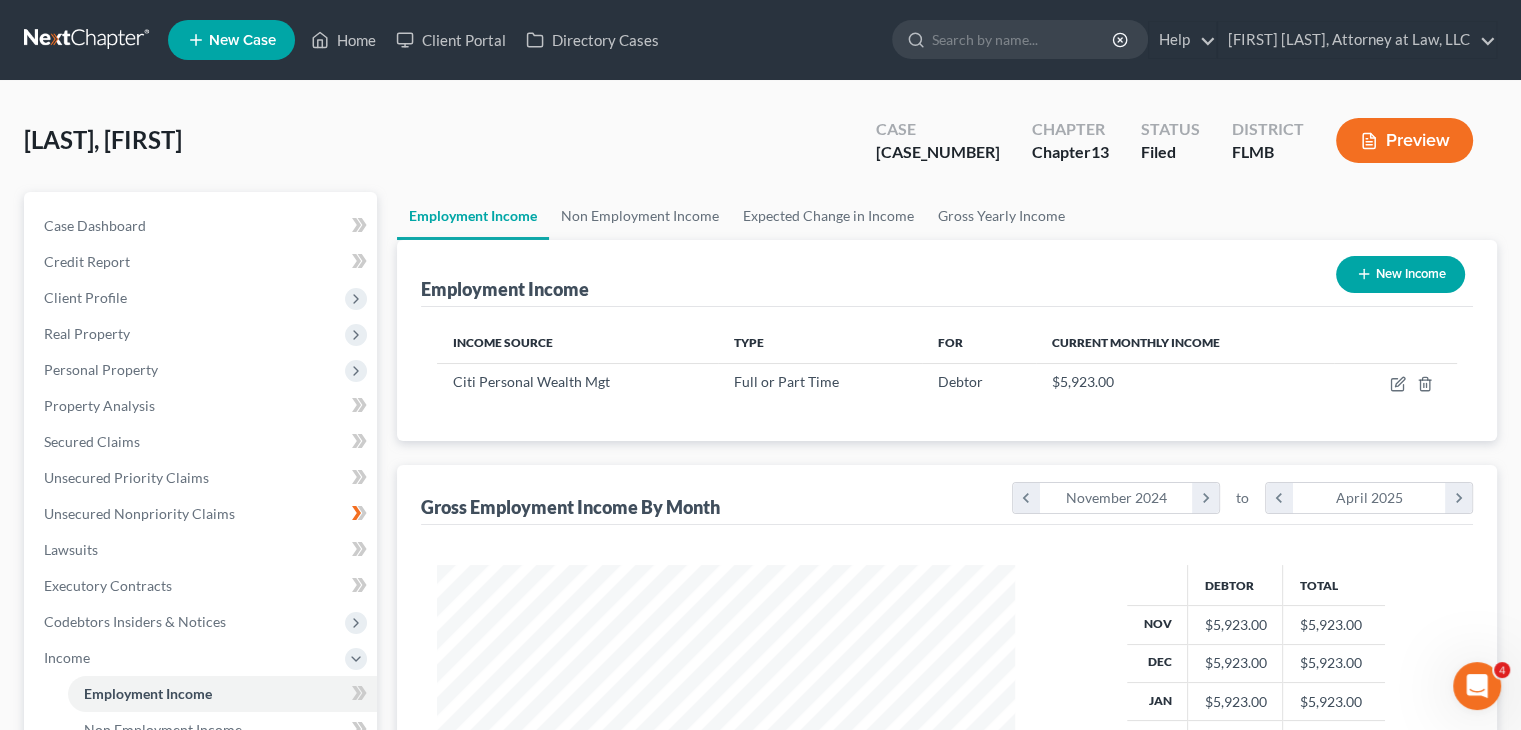 click on "Case Dashboard
Payments
Invoices
Payments
Payments
Credit Report
Client Profile" at bounding box center [200, 679] 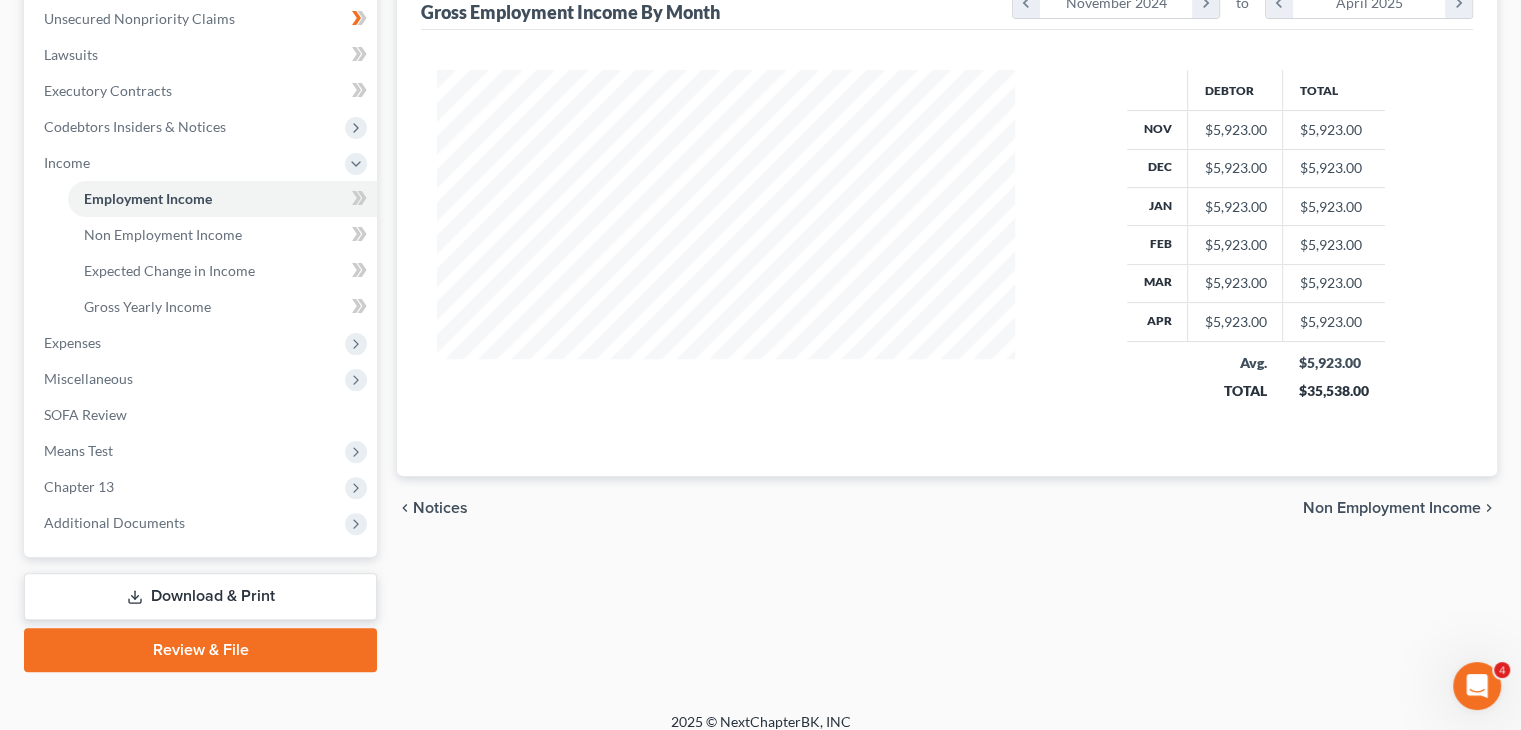 scroll, scrollTop: 512, scrollLeft: 0, axis: vertical 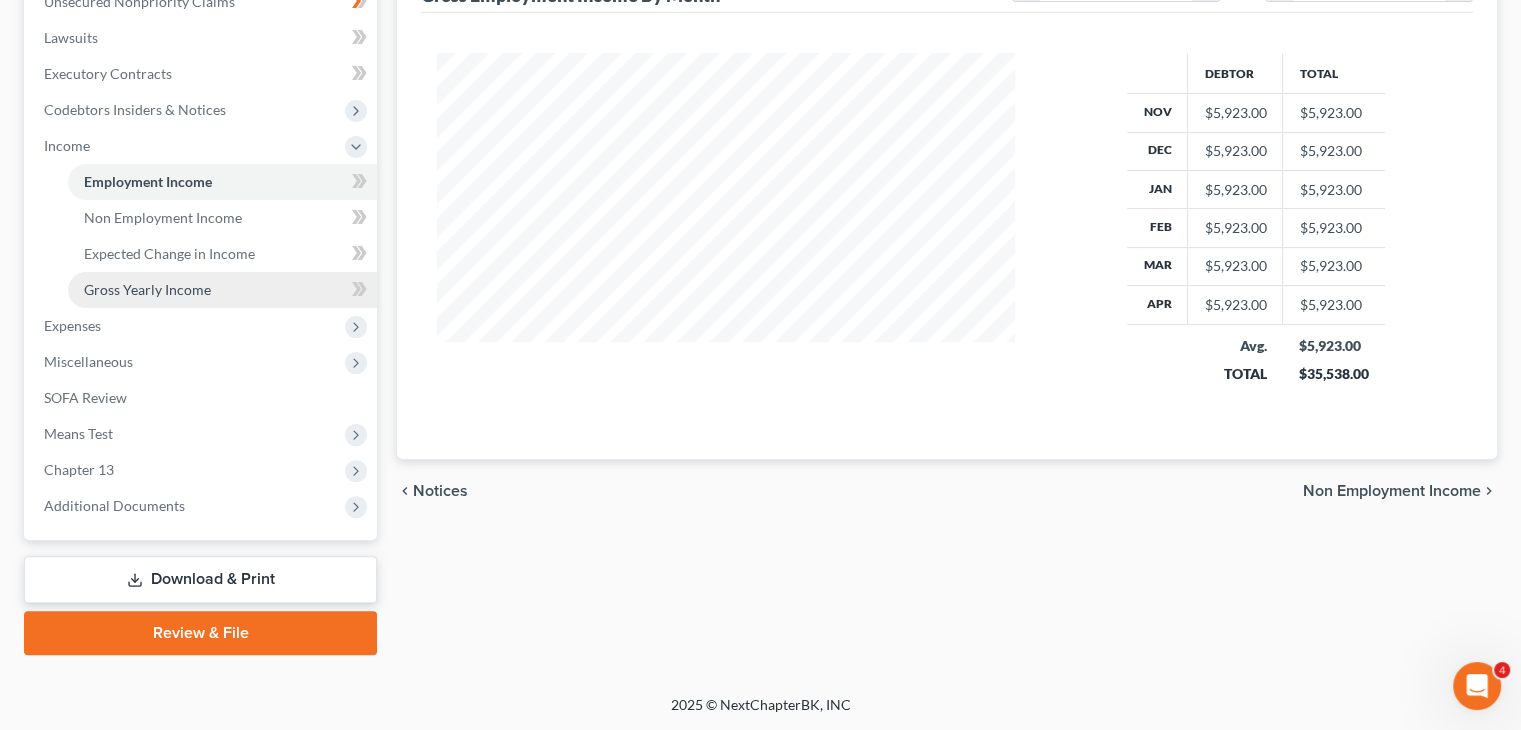 click on "Gross Yearly Income" at bounding box center [222, 290] 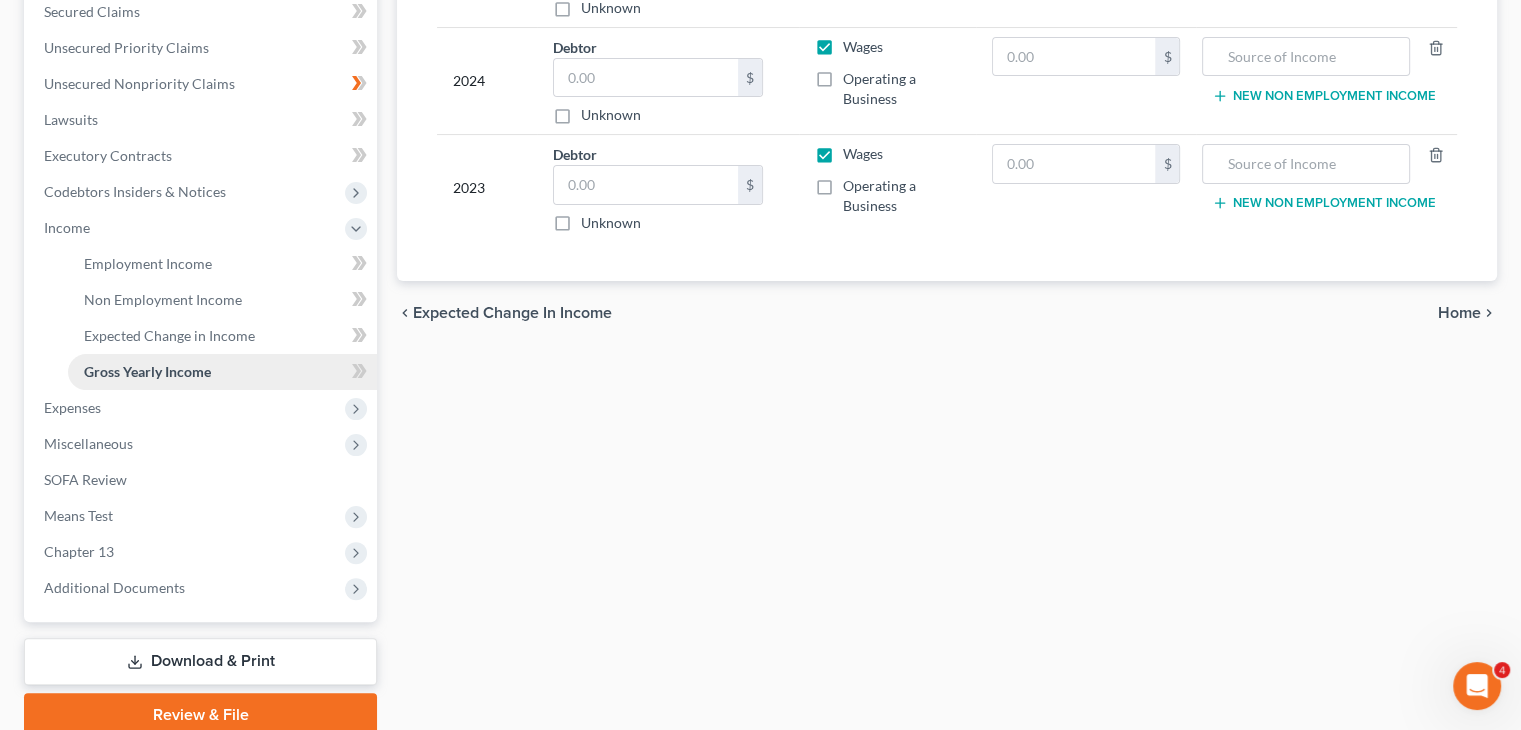 scroll, scrollTop: 0, scrollLeft: 0, axis: both 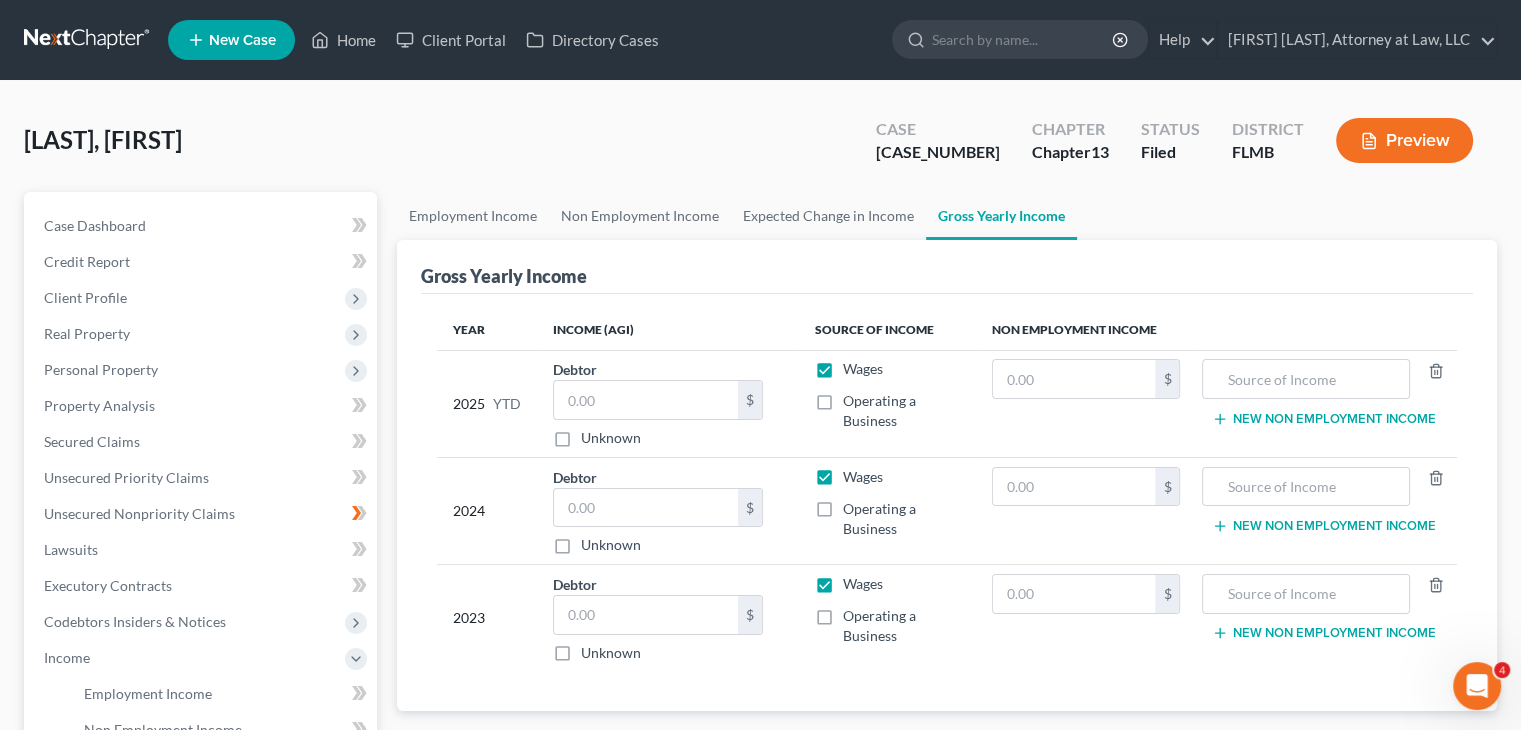 click on "Employment Income
Non Employment Income
Expected Change in Income
Gross Yearly Income
Gross Yearly Income
Year Income (AGI) Source of Income Non Employment Income 2025  YTD Debtor
$
Unknown
Balance Undetermined
$
Unknown
Wages Operating a Business $ New Non Employment Income 2024 Debtor
$
Unknown
Balance Undetermined
$
Unknown
Wages Operating a Business $ New Non Employment Income 2023 Debtor
$
Unknown
Balance Undetermined
$
Unknown
Wages Operating a Business $ New Non Employment Income
chevron_left
Expected Change in Income
Home
chevron_right" at bounding box center (947, 679) 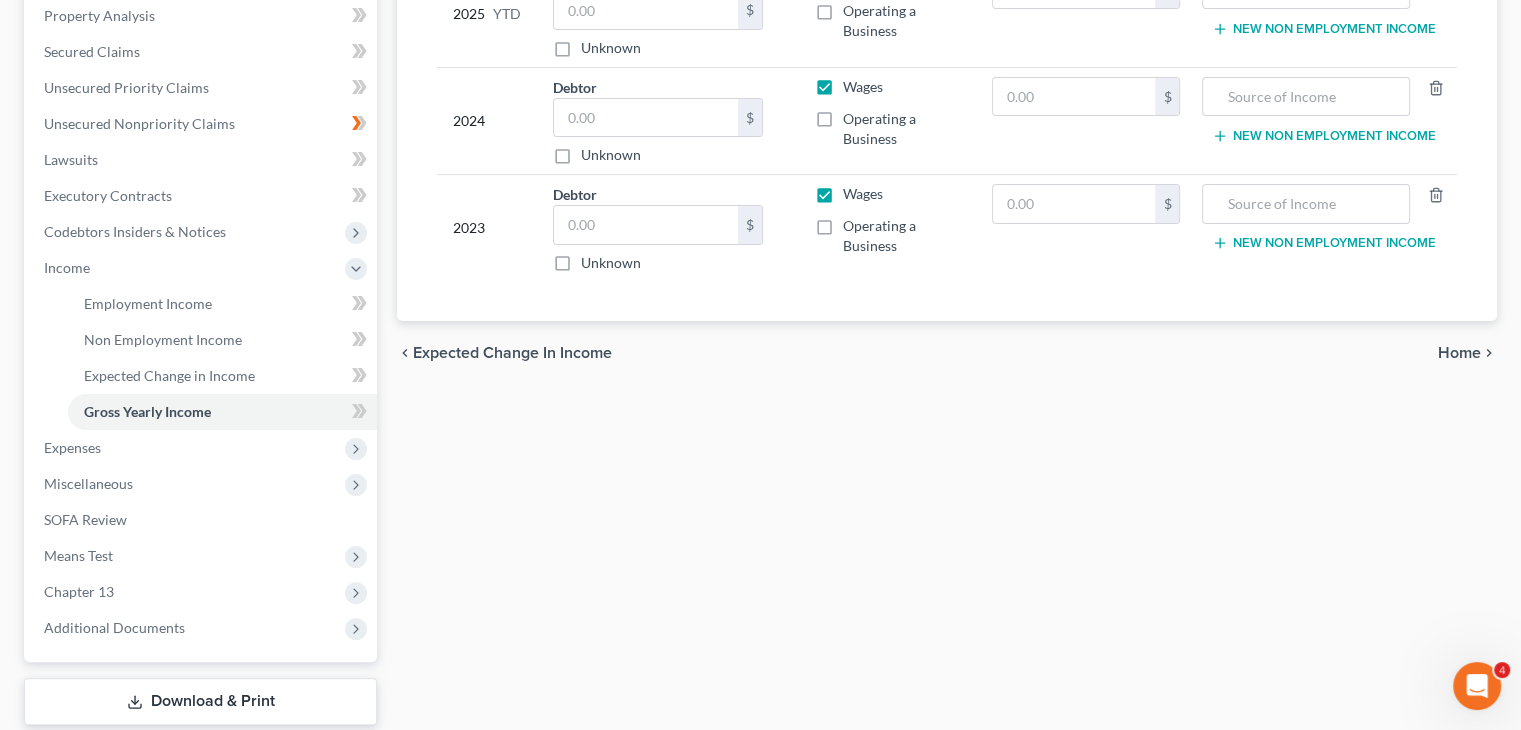 scroll, scrollTop: 418, scrollLeft: 0, axis: vertical 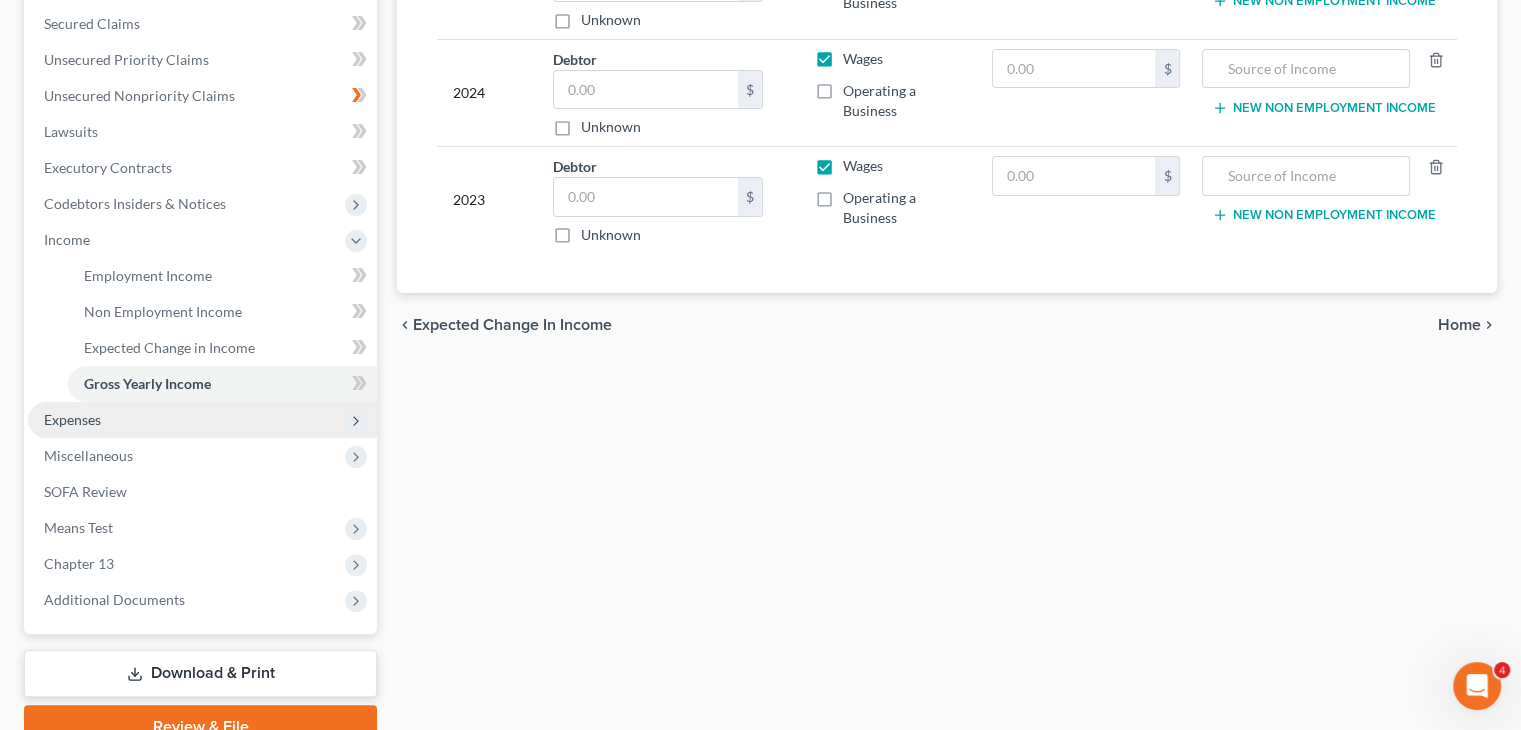 click on "Expenses" at bounding box center [202, 420] 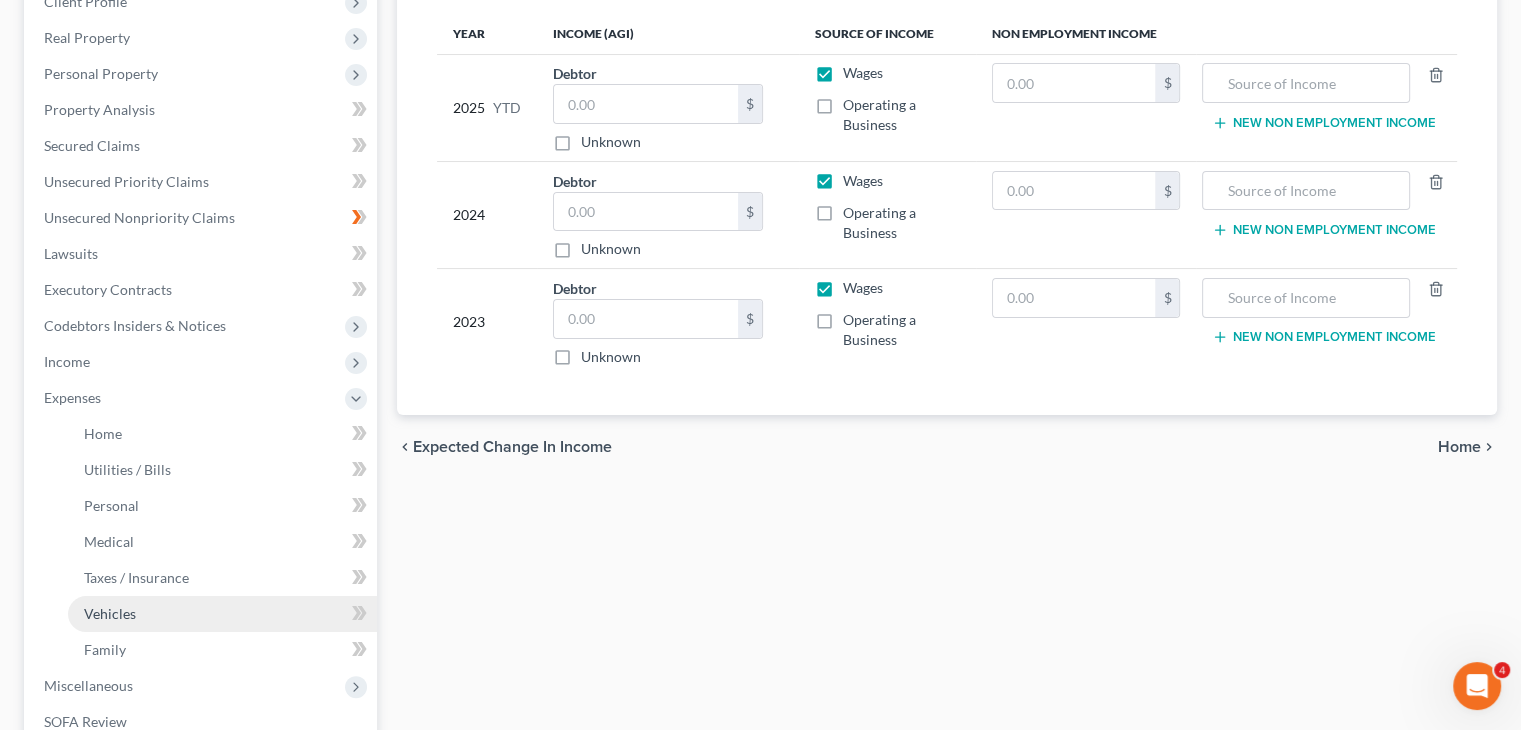 scroll, scrollTop: 296, scrollLeft: 0, axis: vertical 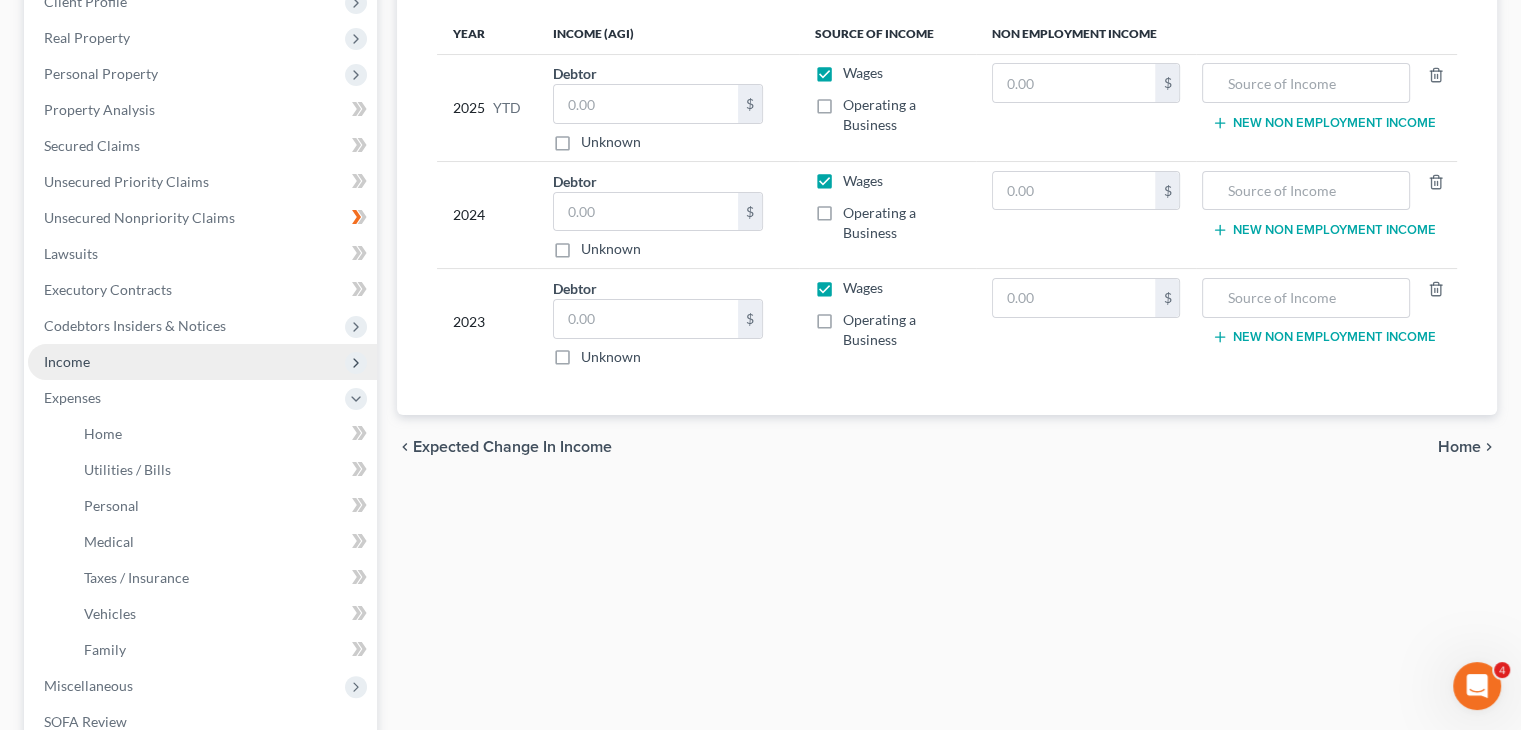 click on "Income" at bounding box center [202, 362] 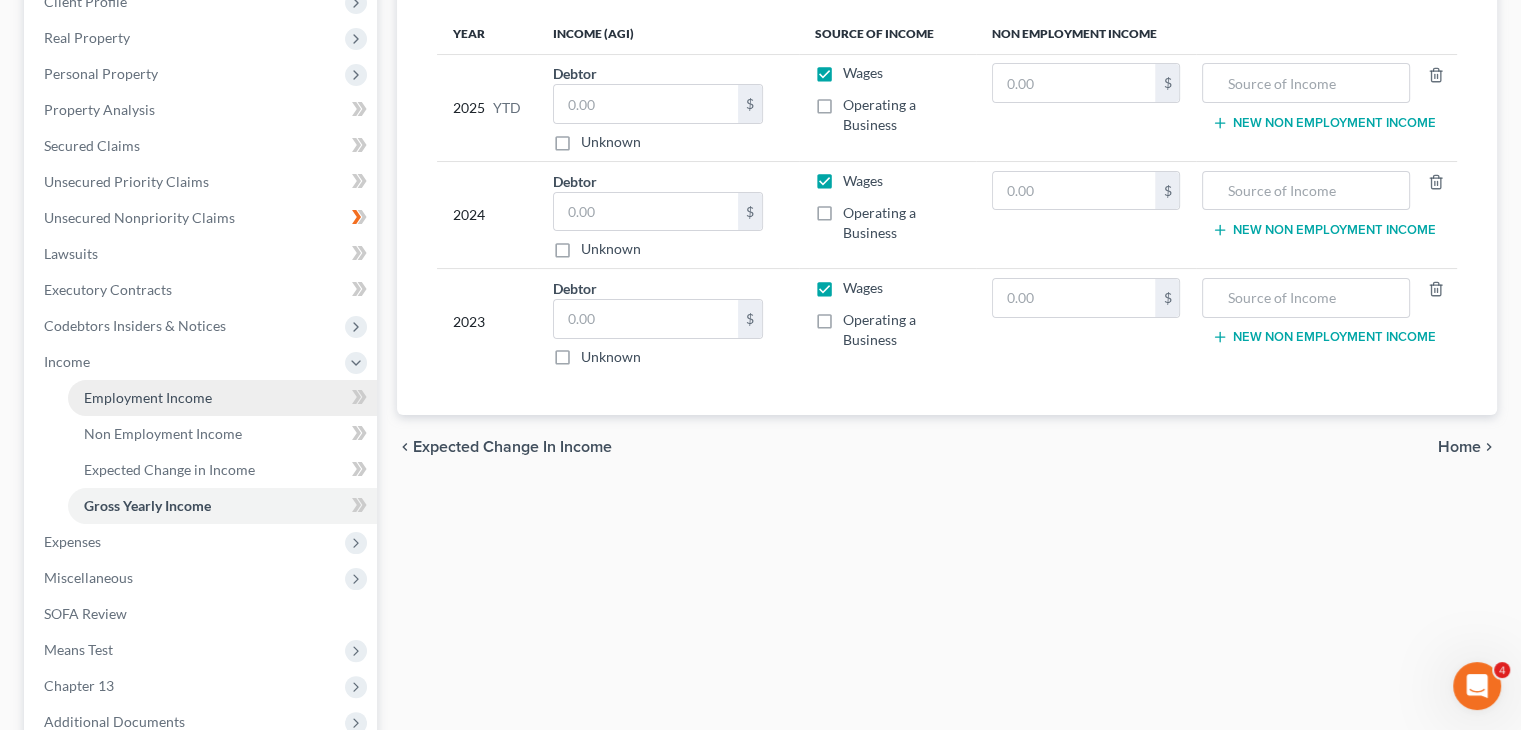 click on "Employment Income" at bounding box center (222, 398) 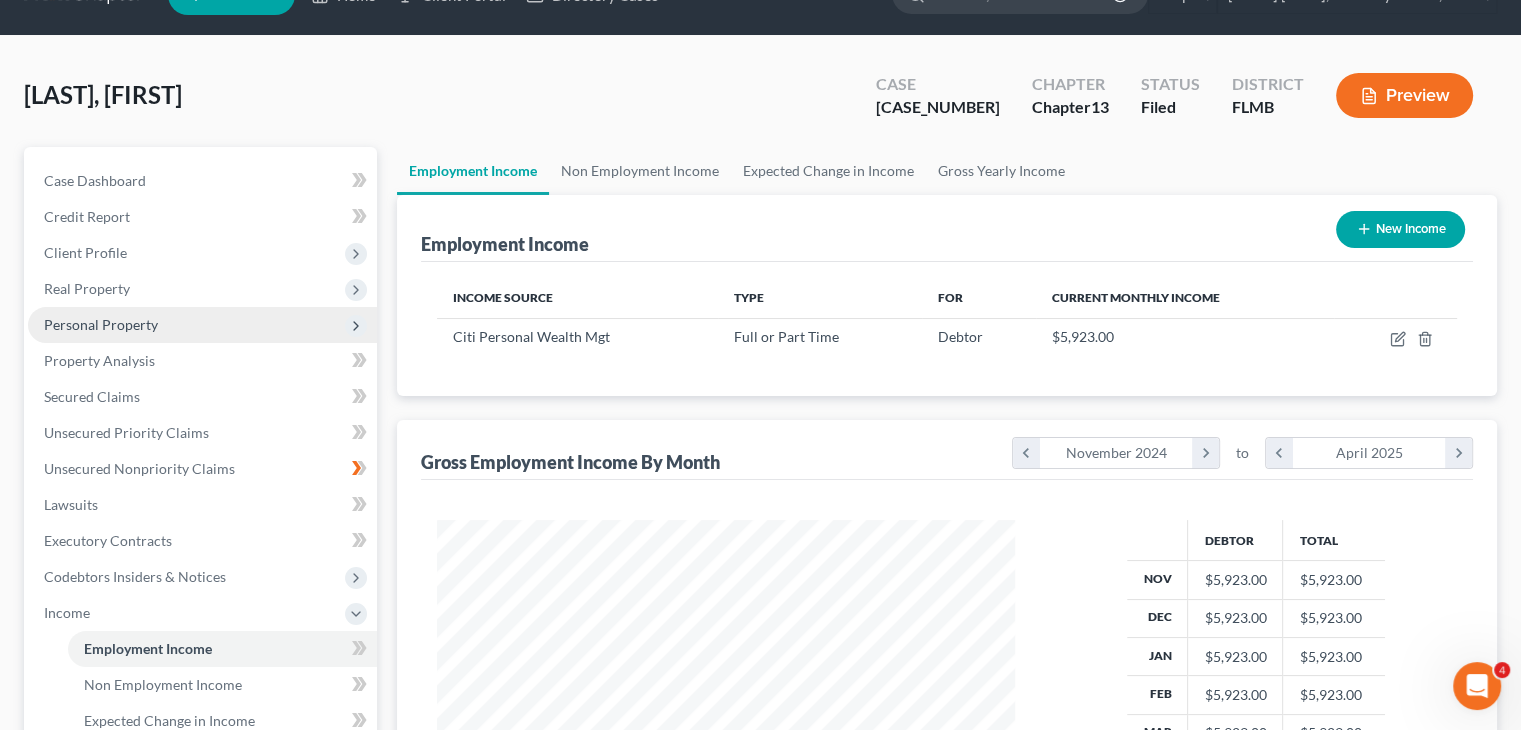 scroll, scrollTop: 0, scrollLeft: 0, axis: both 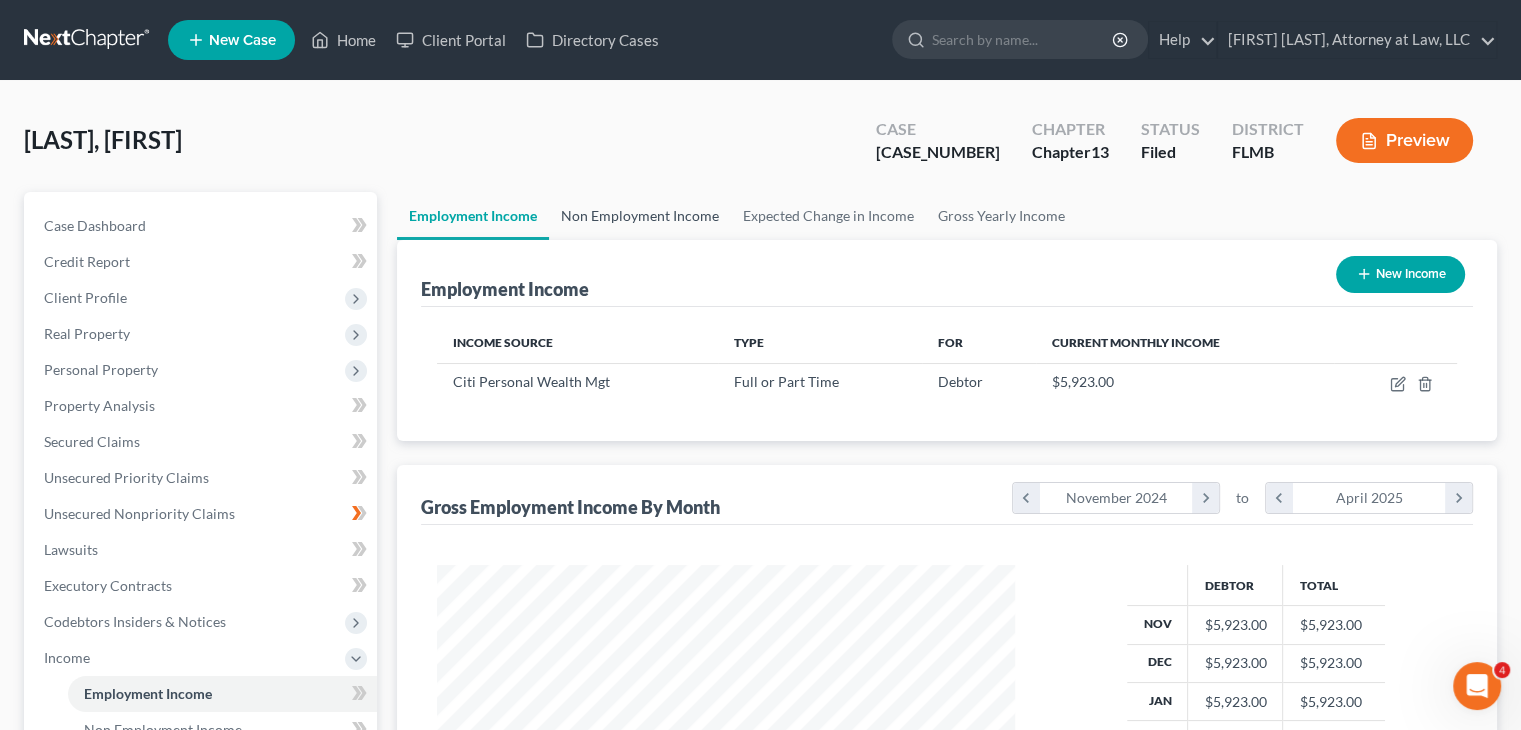 click on "Non Employment Income" at bounding box center (640, 216) 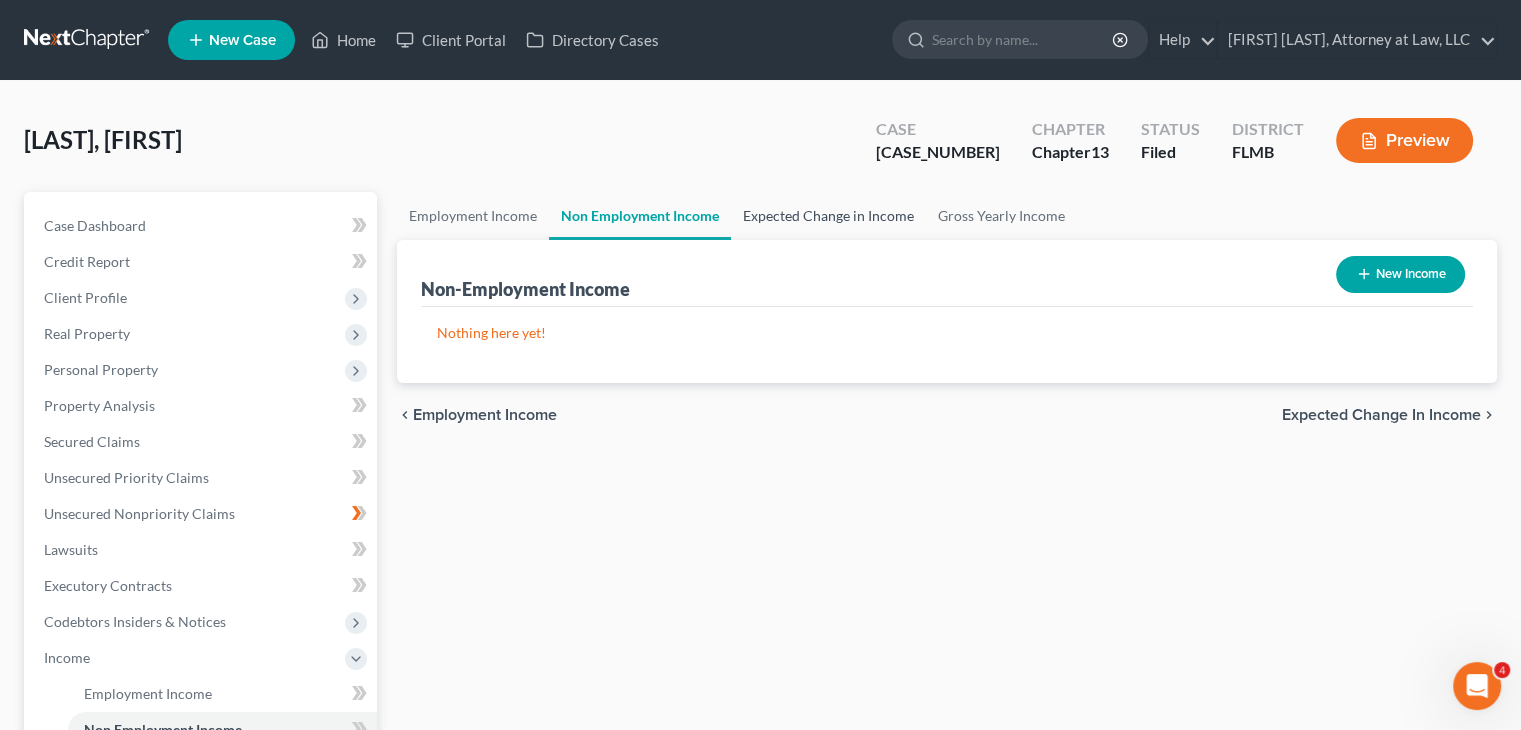 click on "Expected Change in Income" at bounding box center [828, 216] 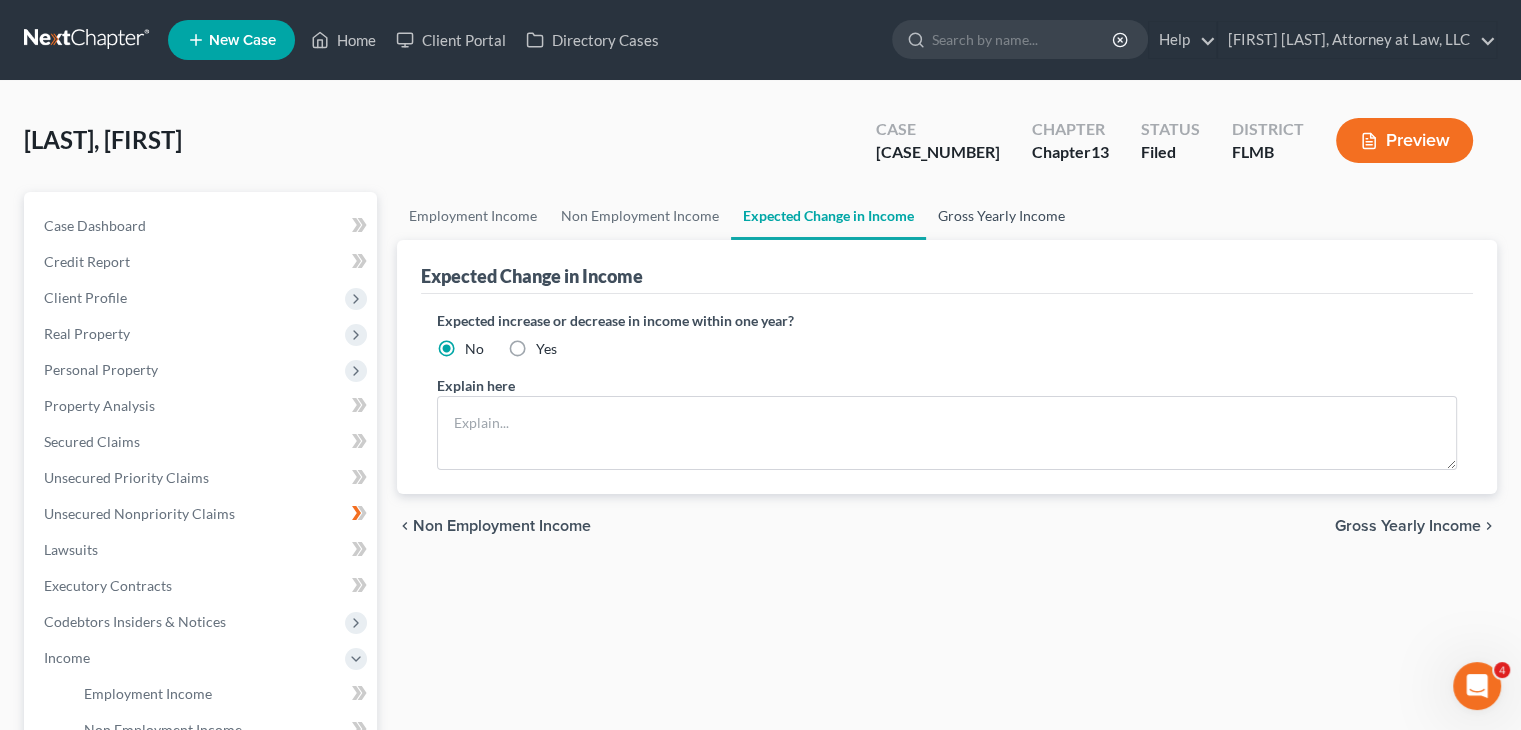 click on "Gross Yearly Income" at bounding box center (1001, 216) 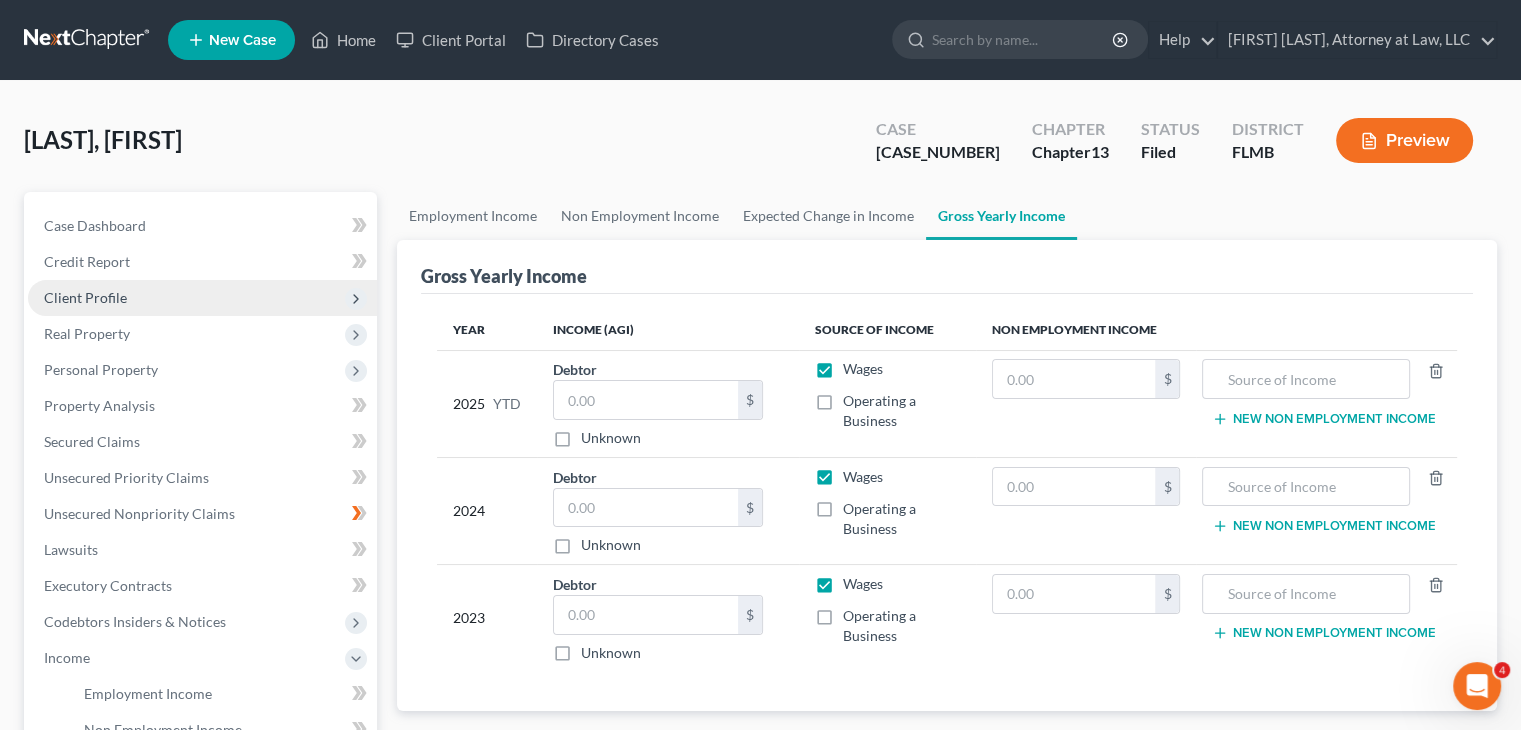 click on "Client Profile" at bounding box center [202, 298] 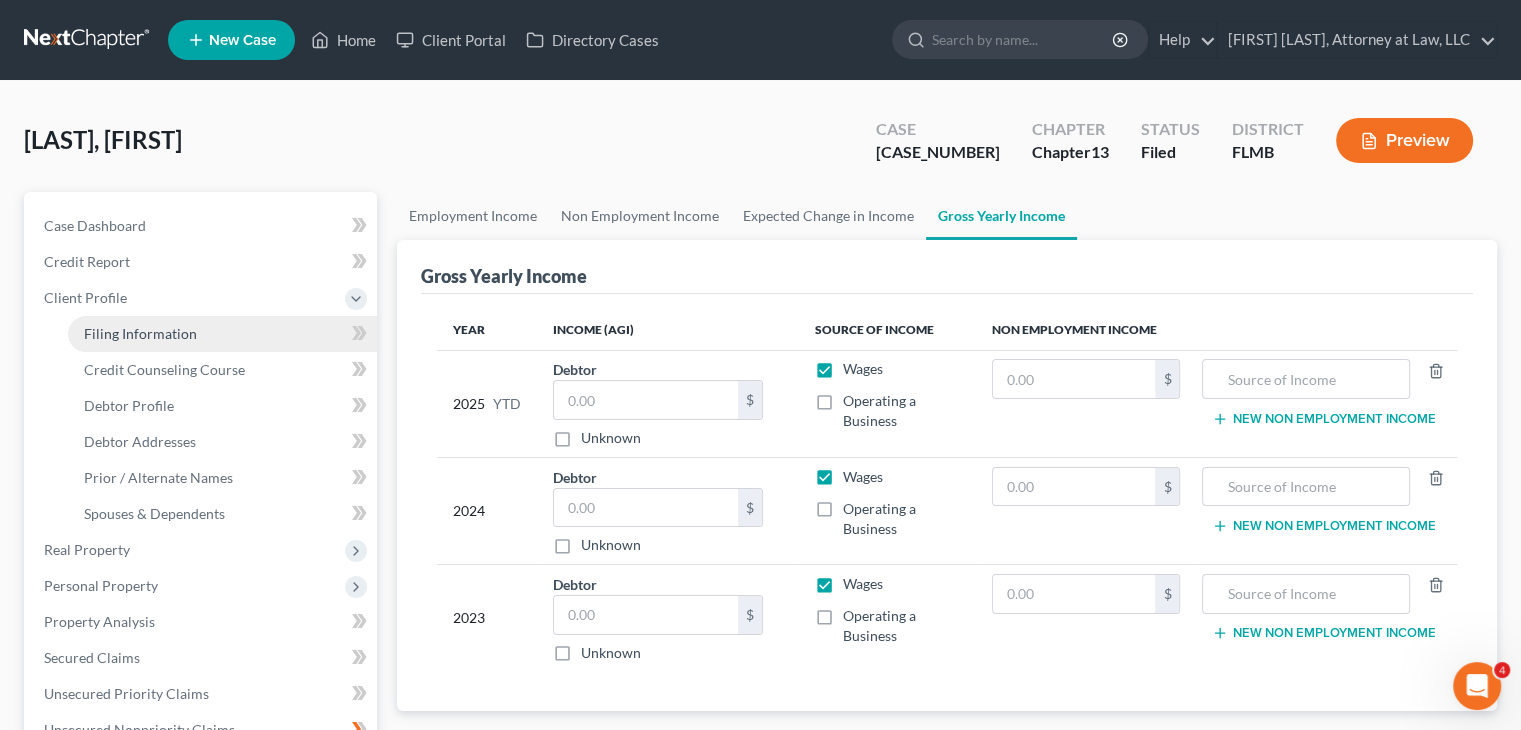 click on "Filing Information" at bounding box center (222, 334) 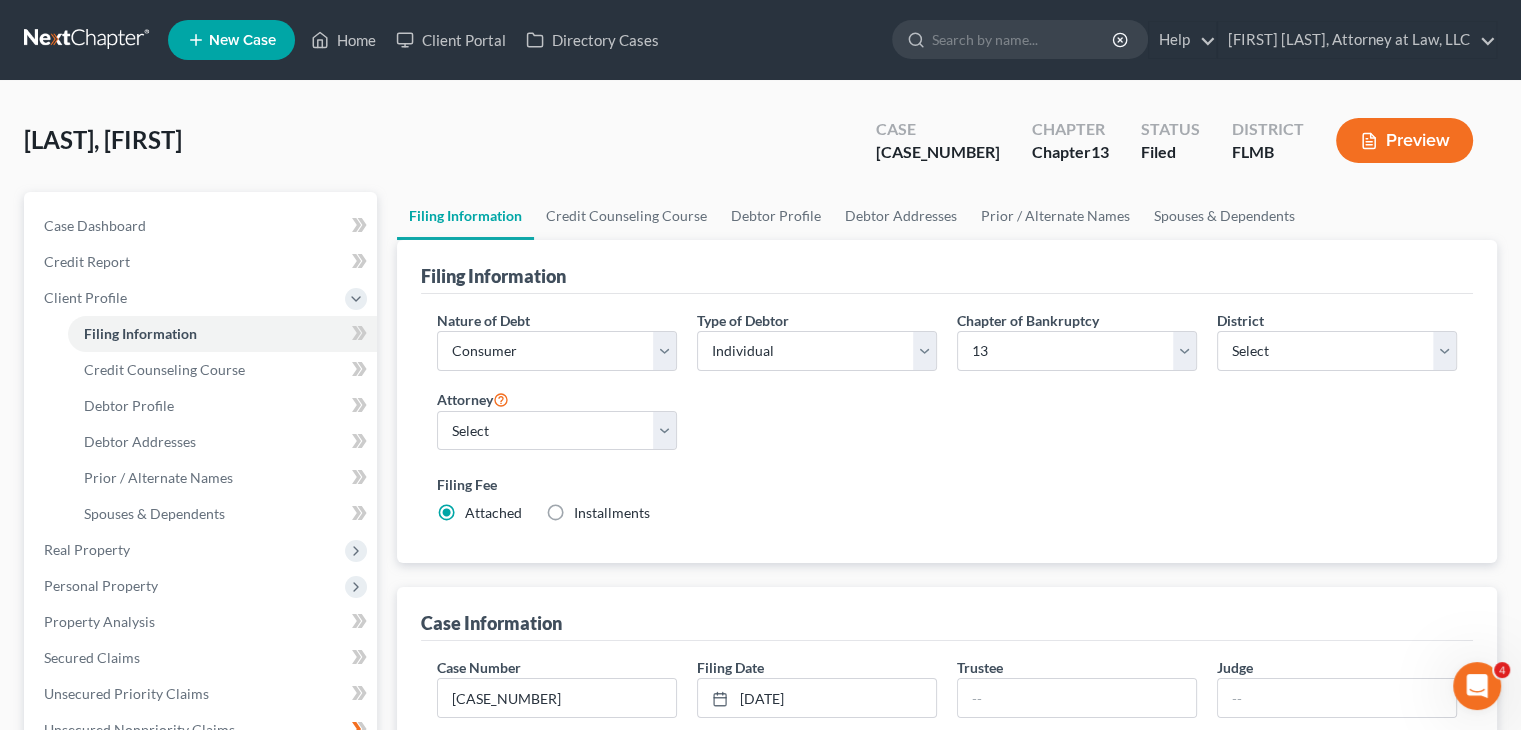 click on "Nature of Debt Select Business Consumer Other Nature of Business Select Clearing Bank Commodity Broker Health Care Business Other Railroad Single Asset Real Estate As Defined In 11 USC § 101(51B) Stockbroker Type of Debtor Select Individual Joint Chapter of Bankruptcy Select 7 11 12 13 District Select Alabama - Middle Alabama - Northern Alabama - Southern Alaska Arizona Arkansas - Eastern Arkansas - Western California - Central California - Eastern California - Northern California - Southern Colorado Connecticut Delaware District of Columbia Florida - Middle Florida - Northern Florida - Southern Georgia - Middle Georgia - Northern Georgia - Southern Guam Hawaii Idaho Illinois - Central Illinois - Northern Illinois - Southern Indiana - Northern Indiana - Southern Iowa - Northern Iowa - Southern Kansas Kentucky - Eastern Kentucky - Western Louisiana - Eastern Louisiana - Middle Louisiana - Western Maine Maryland Massachusetts Michigan - Eastern Michigan - Western Minnesota Mississippi - Northern Montana Nevada" at bounding box center [947, 429] 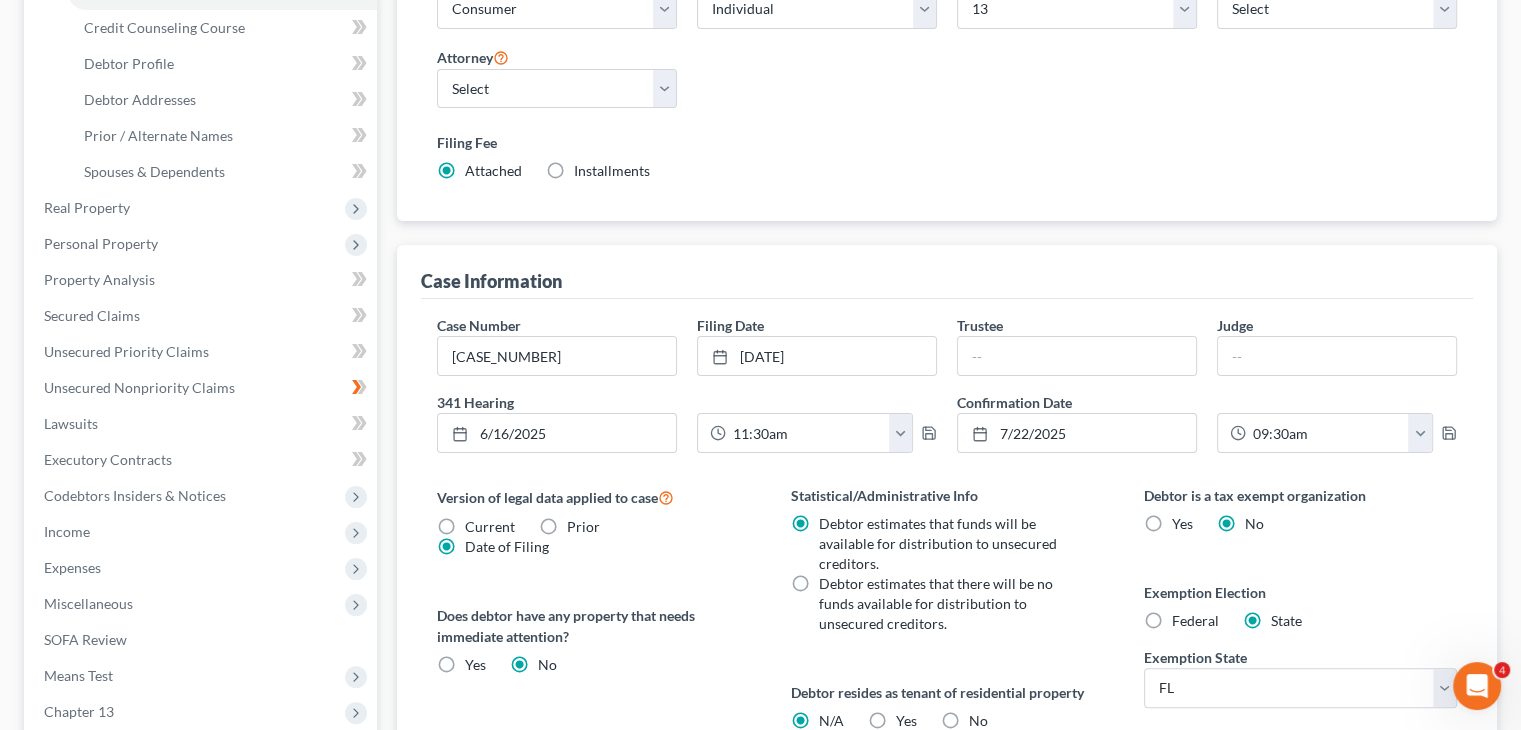 scroll, scrollTop: 372, scrollLeft: 0, axis: vertical 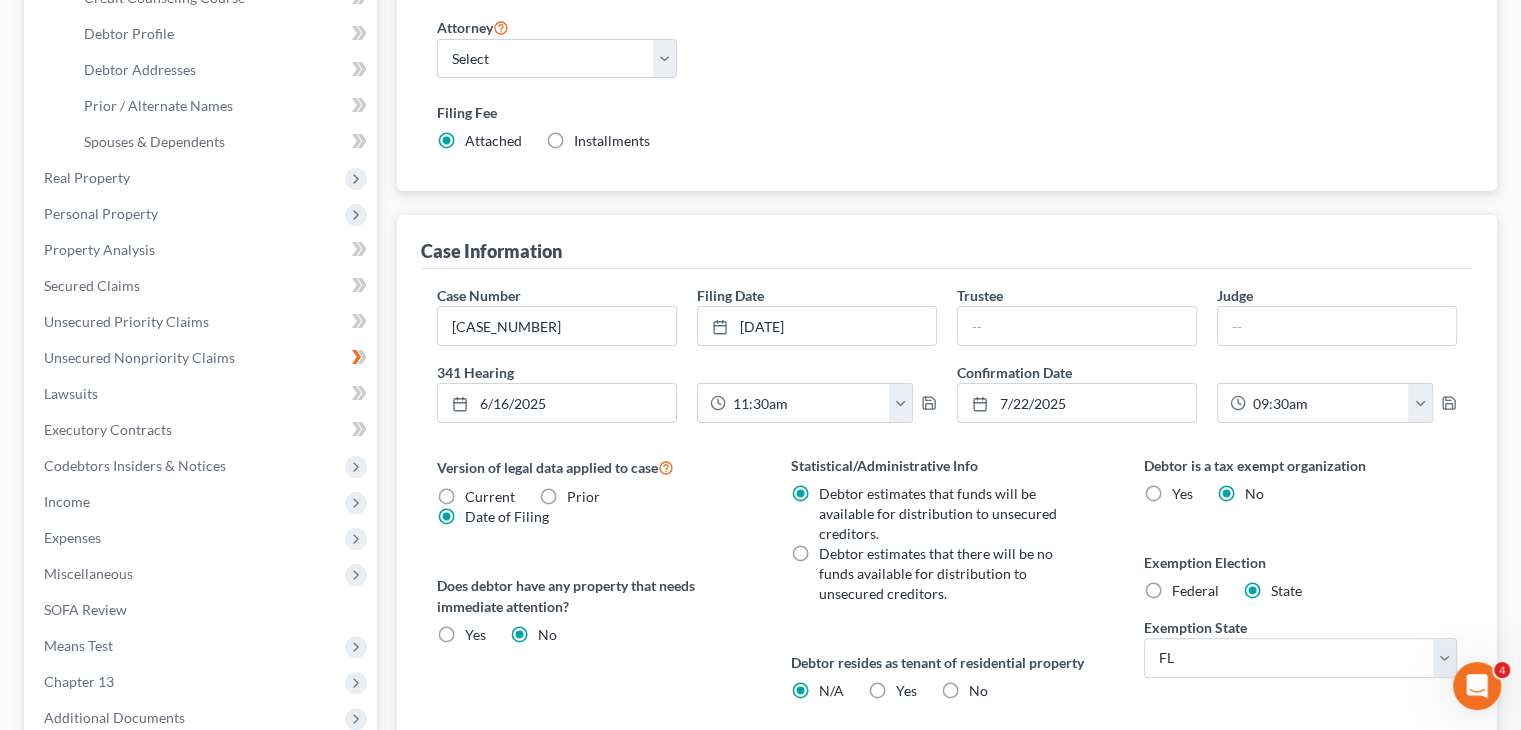 click on "Filing Information Nature of Debt Select Business Consumer Other Nature of Business Select Clearing Bank Commodity Broker Health Care Business Other Railroad Single Asset Real Estate As Defined In 11 USC § 101(51B) Stockbroker Type of Debtor Select Individual Joint Chapter of Bankruptcy Select 7 11 12 13 District Select [STATE] - Middle [STATE] - Northern [STATE] - Southern [STATE] [STATE] [STATE] - Eastern [STATE] - Western [STATE] - Central [STATE] - Eastern [STATE] - Northern [STATE] - Southern [STATE] [STATE] [STATE] - Eastern [STATE] - Western [STATE] - Middle [STATE] - Northern [STATE] - Southern [STATE] - Middle [STATE] - Northern [STATE] - Southern [STATE] [STATE] [STATE] - Central [STATE] - Northern [STATE] - Southern [STATE] - Northern [STATE] - Southern [STATE] - Northern [STATE] - Southern [STATE] [STATE] [STATE] - Eastern [STATE] - Western [STATE] - Eastern [STATE] - Western [STATE] [STATE]" at bounding box center (947, 367) 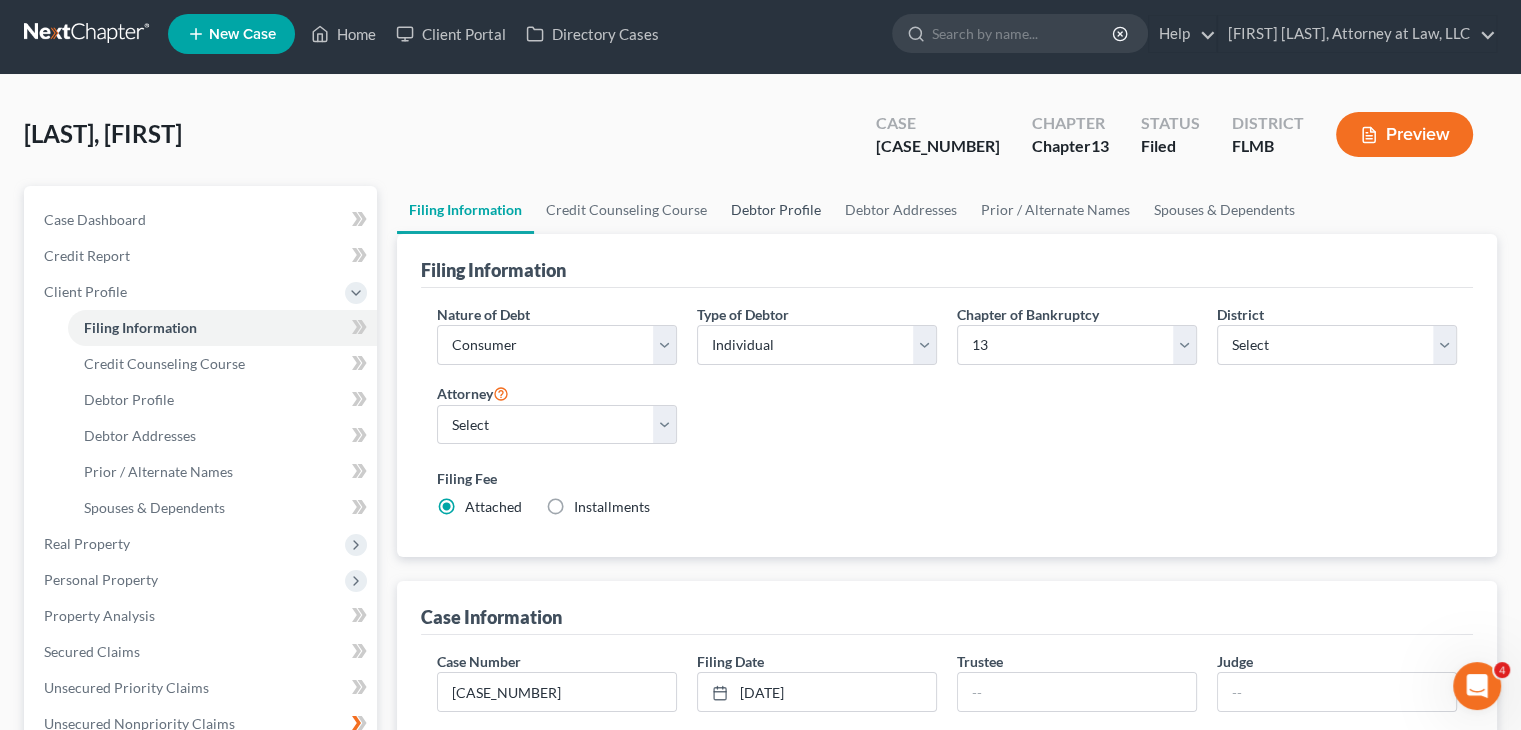 scroll, scrollTop: 4, scrollLeft: 0, axis: vertical 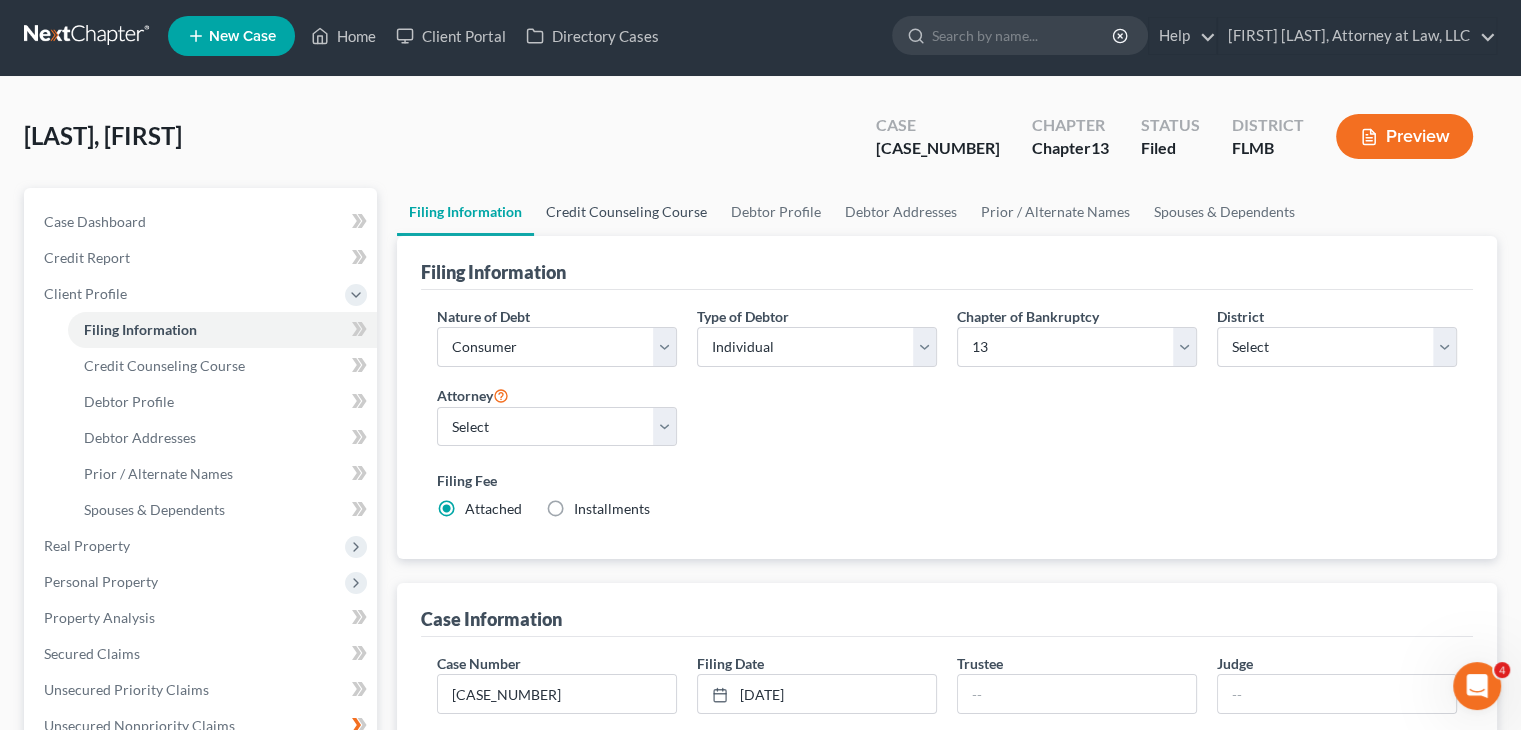 click on "Credit Counseling Course" at bounding box center (626, 212) 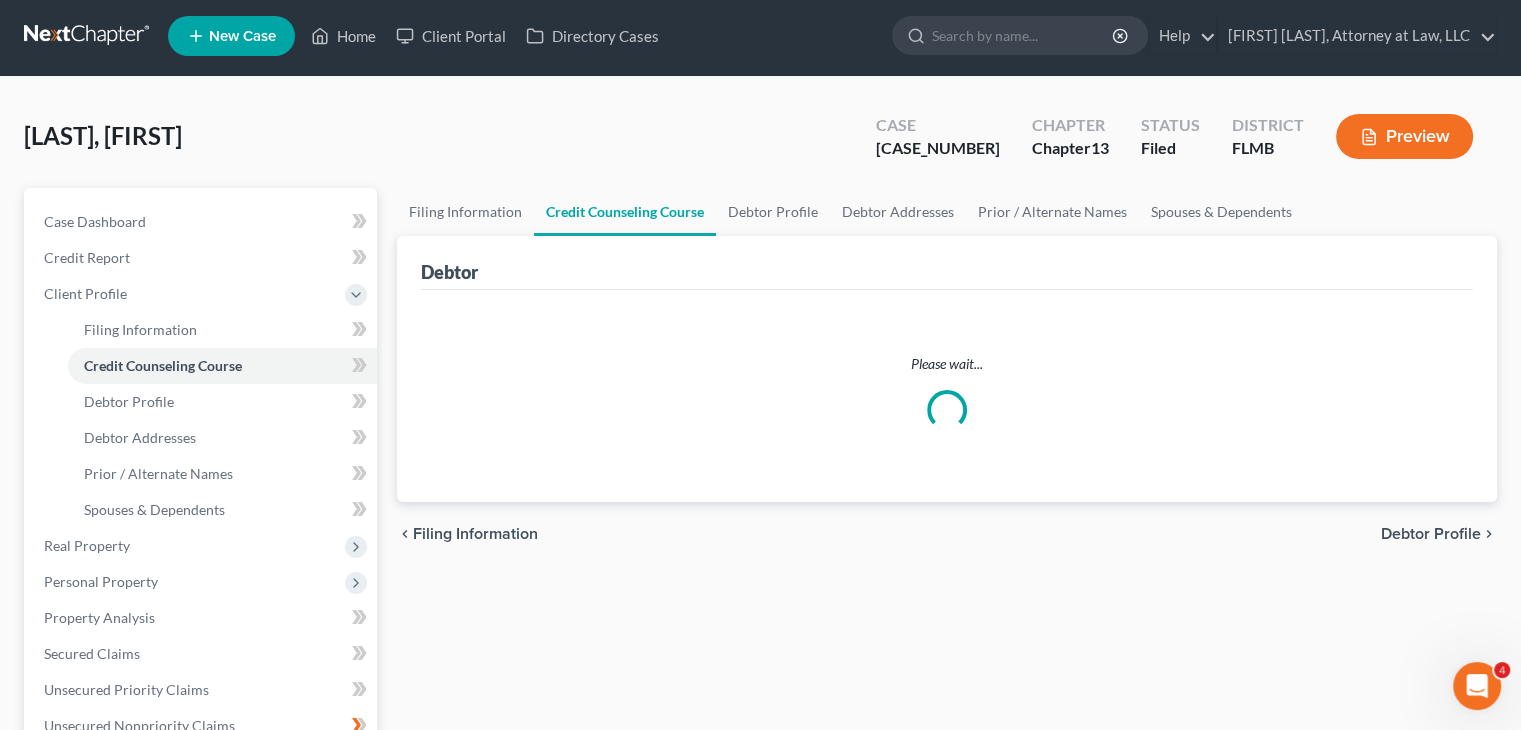 scroll, scrollTop: 0, scrollLeft: 0, axis: both 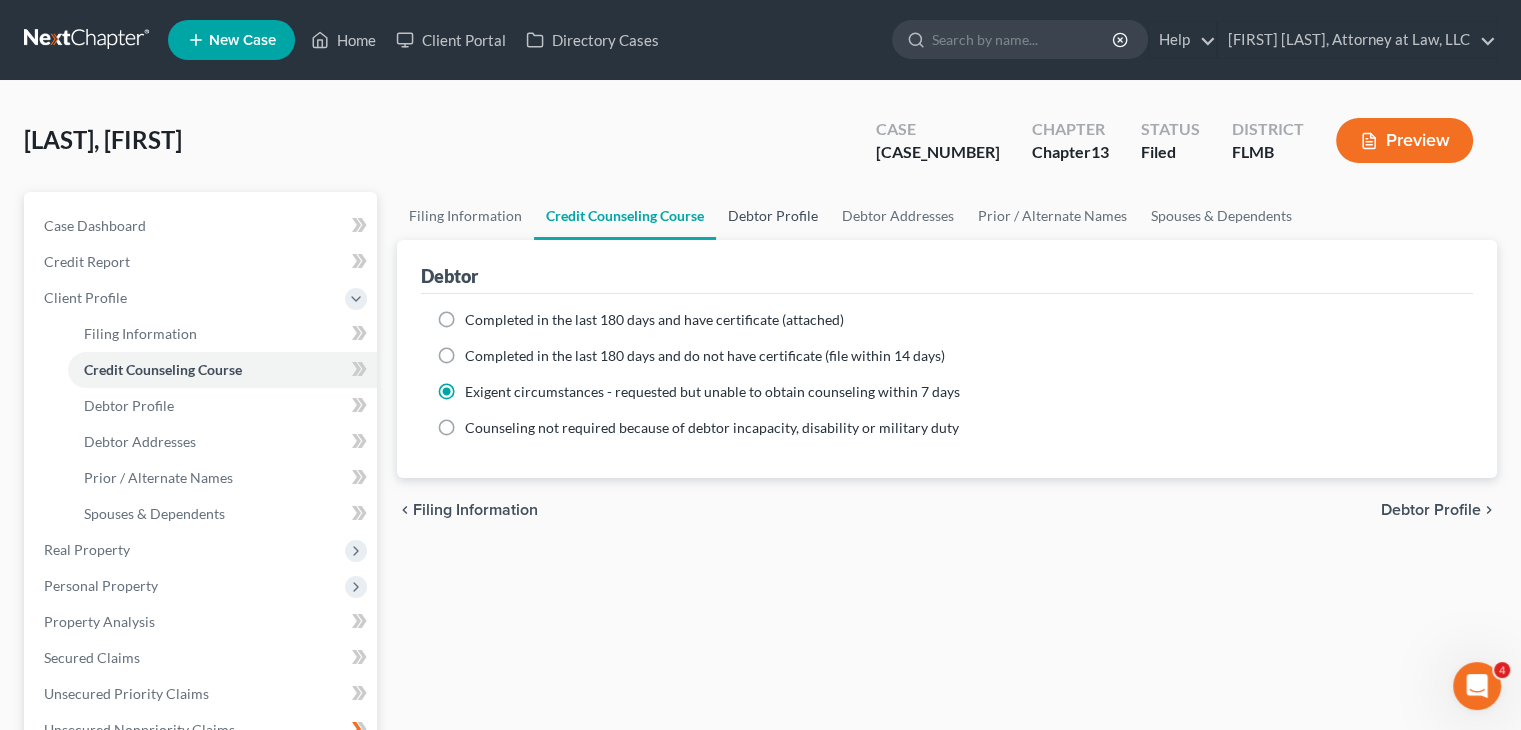 click on "Debtor Profile" at bounding box center (773, 216) 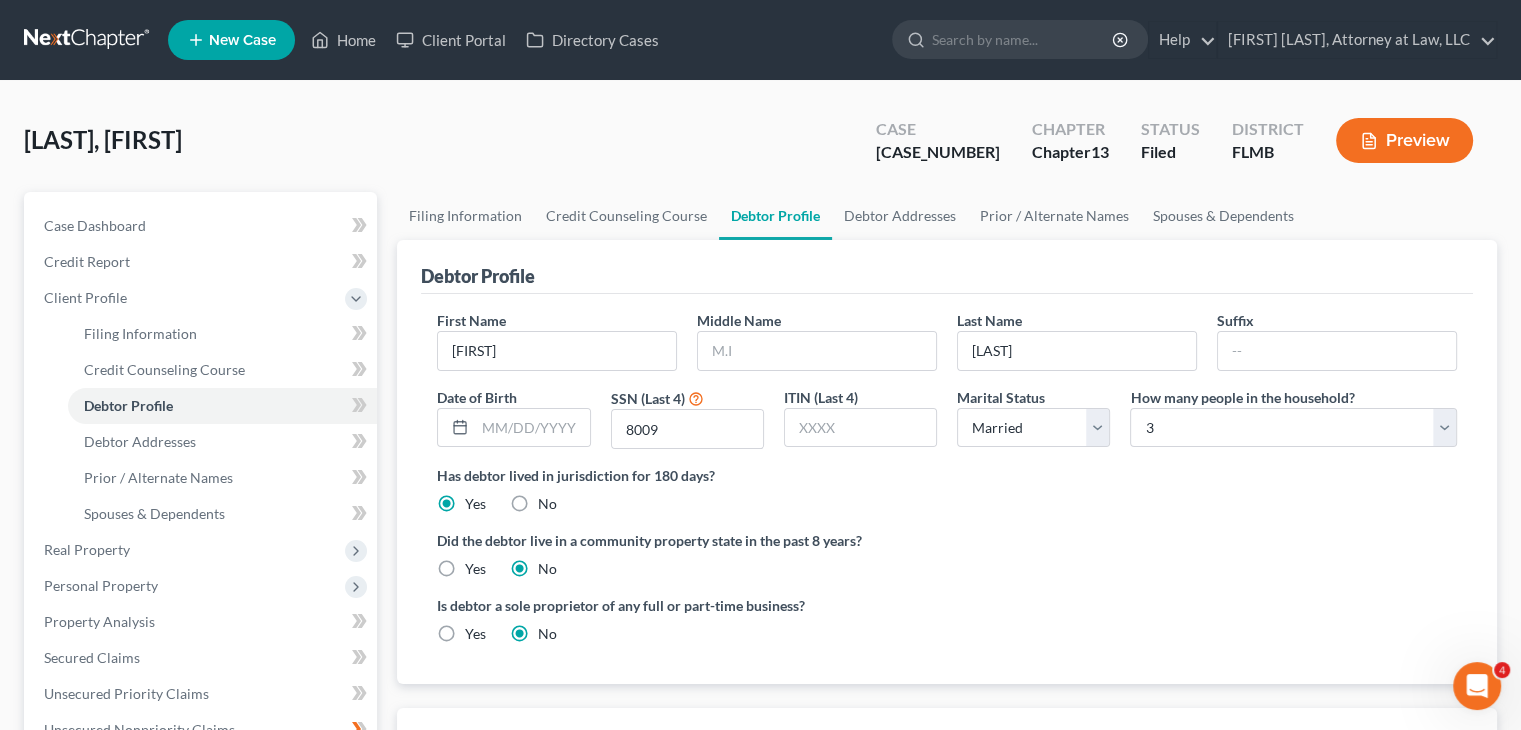 radio on "true" 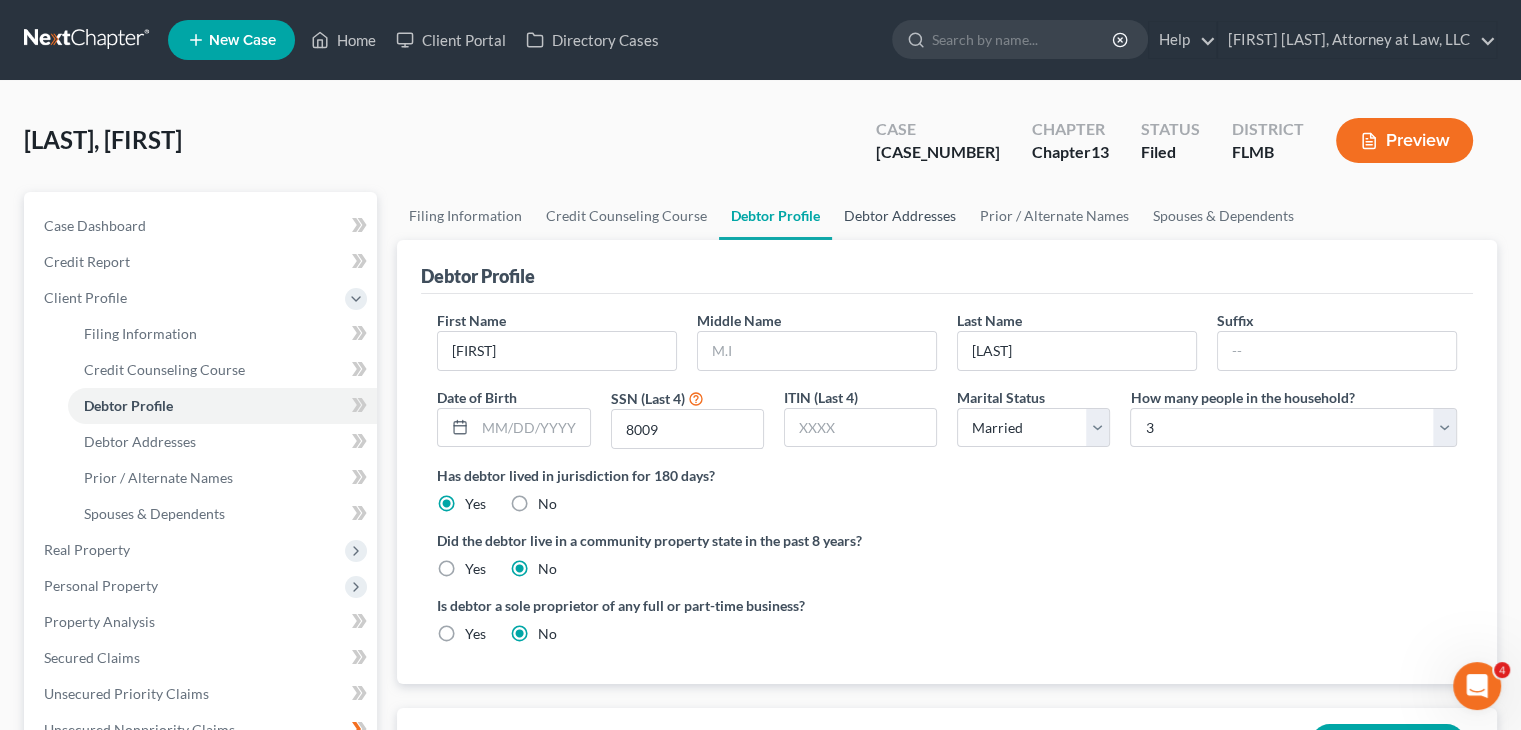 click on "Debtor Addresses" at bounding box center (900, 216) 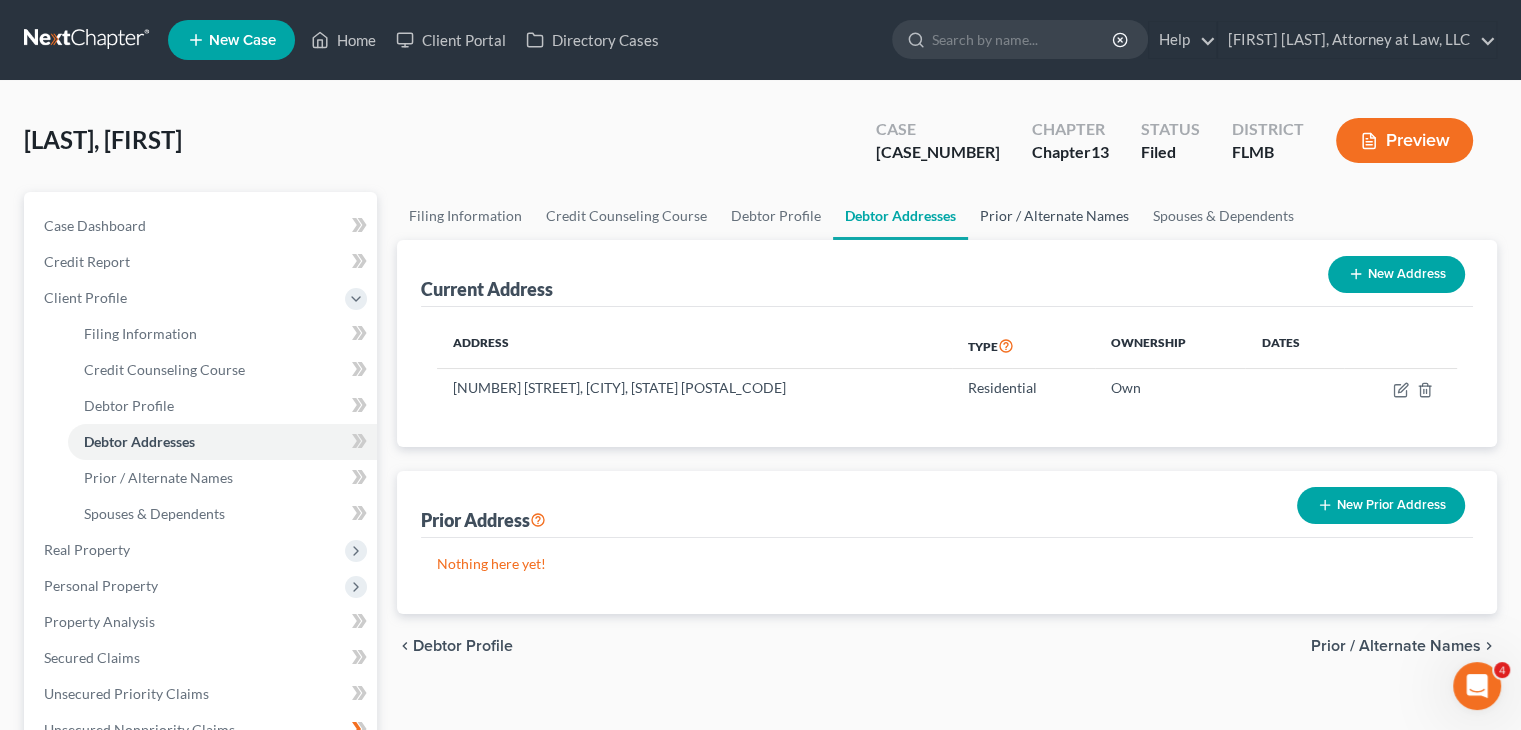 click on "Prior / Alternate Names" at bounding box center (1054, 216) 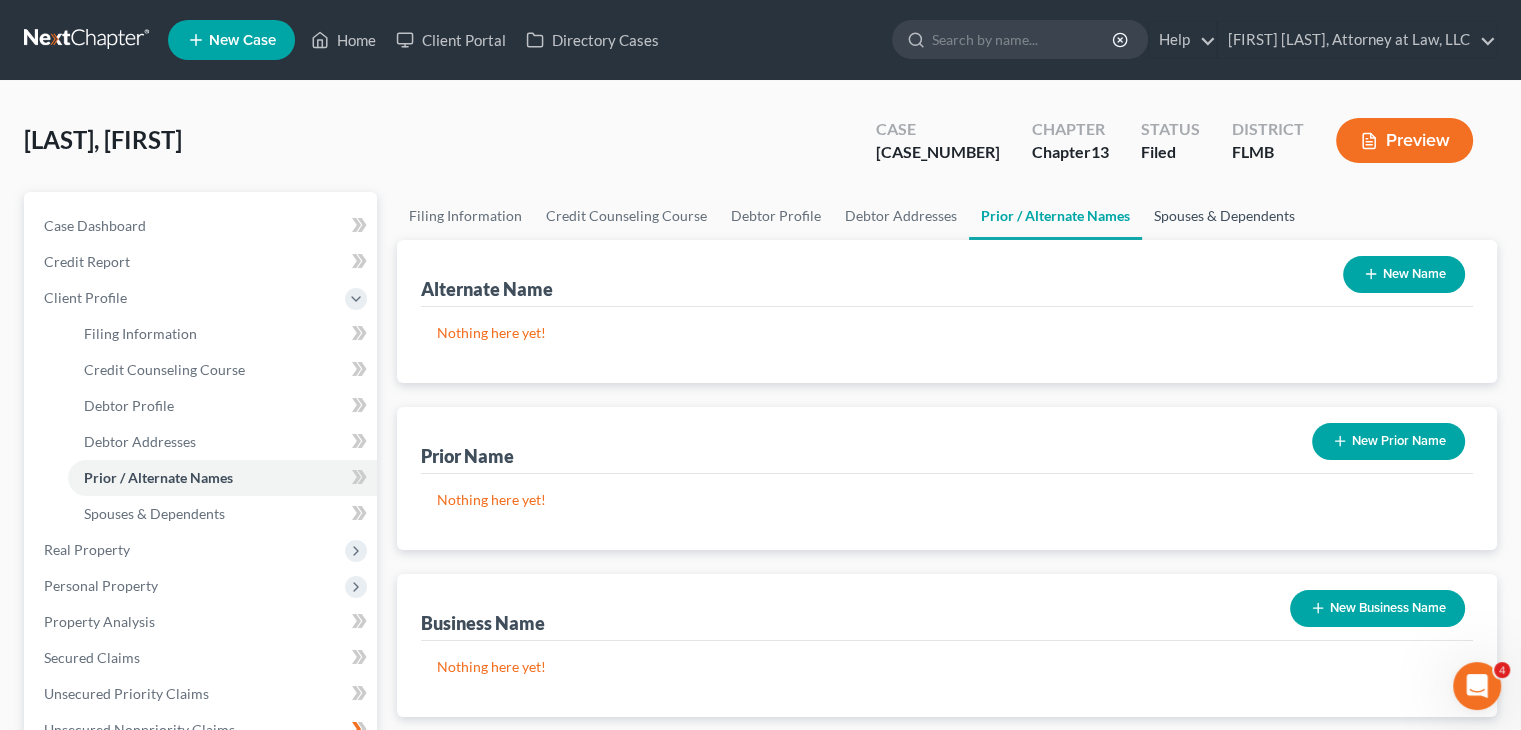 click on "Spouses & Dependents" at bounding box center [1224, 216] 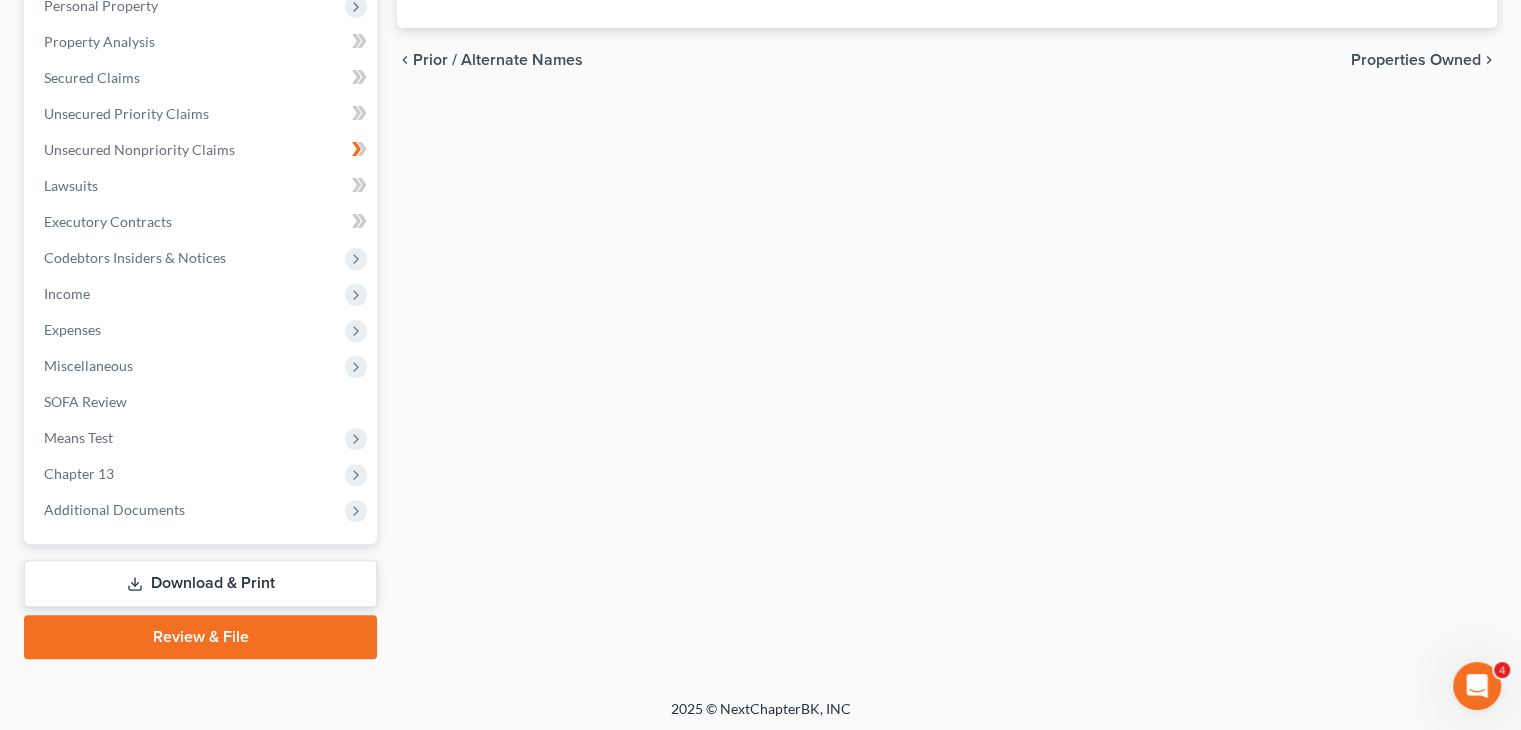 scroll, scrollTop: 582, scrollLeft: 0, axis: vertical 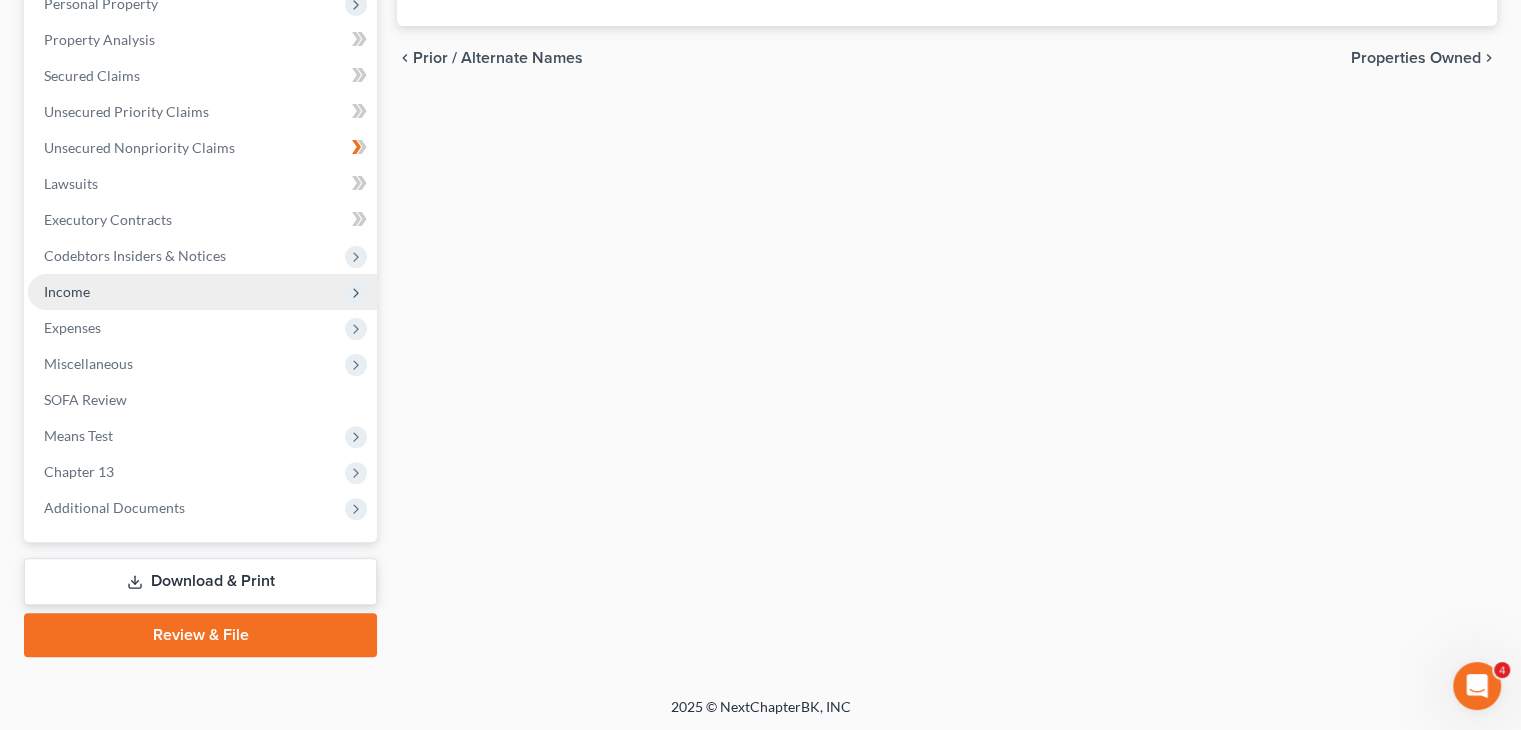 click on "Income" at bounding box center (202, 292) 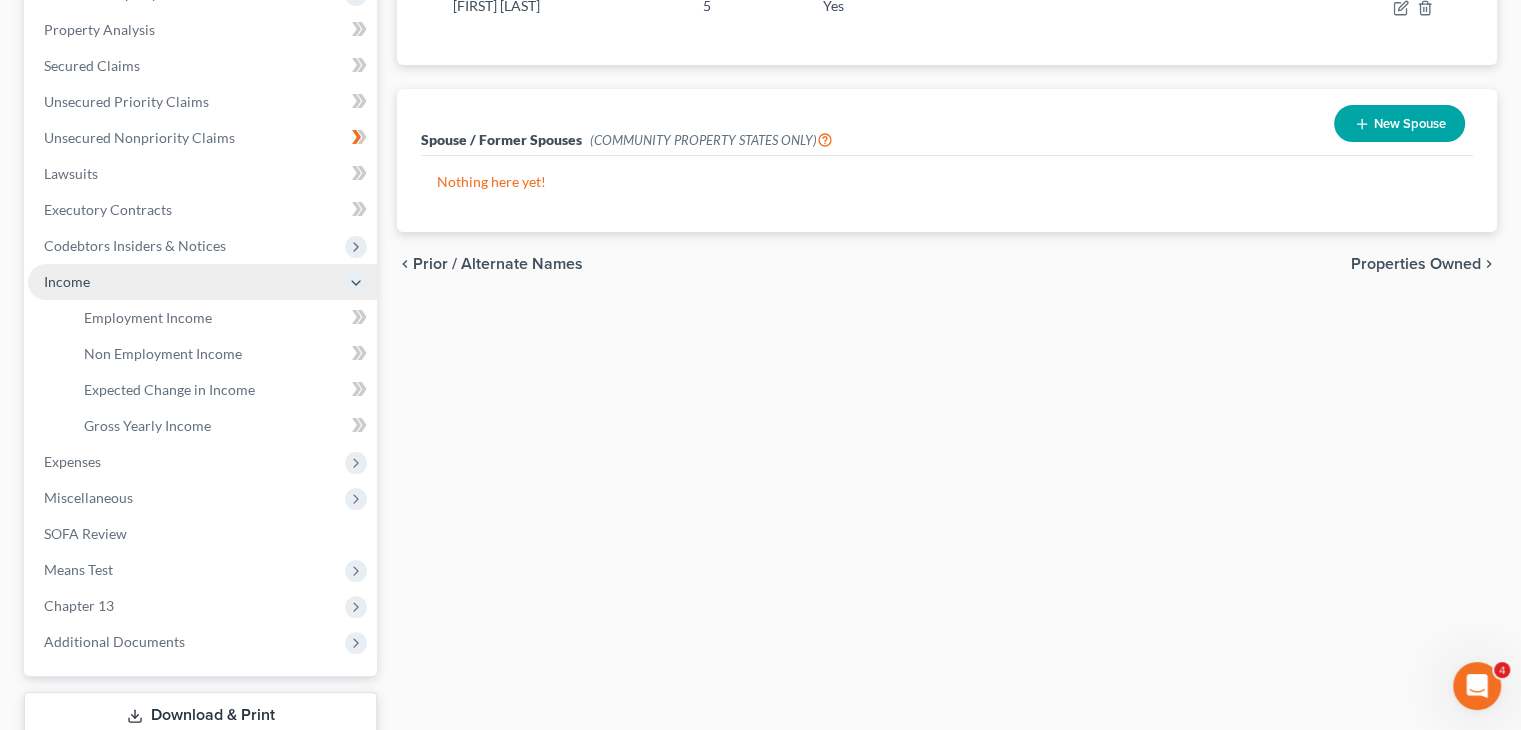scroll, scrollTop: 366, scrollLeft: 0, axis: vertical 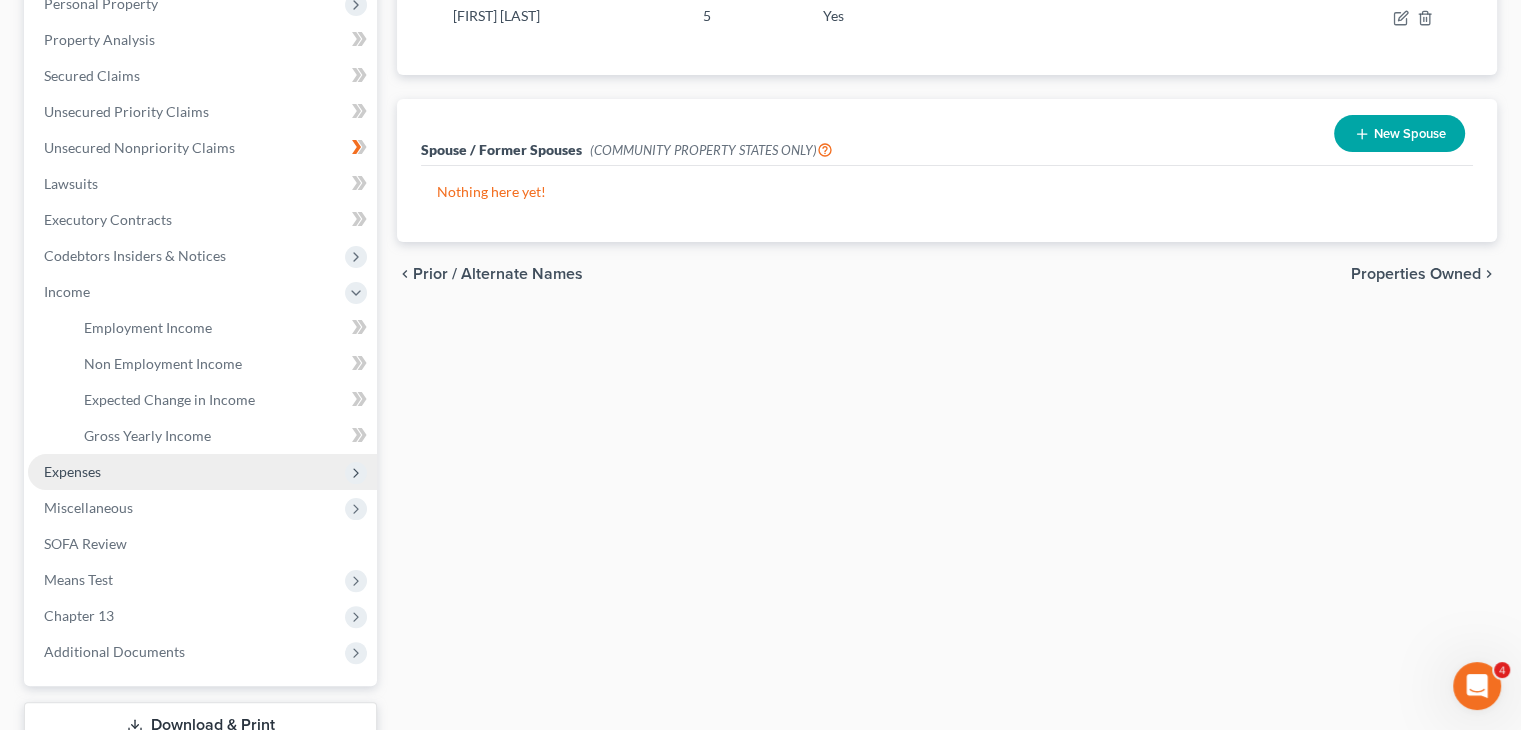 click on "Expenses" at bounding box center (202, 472) 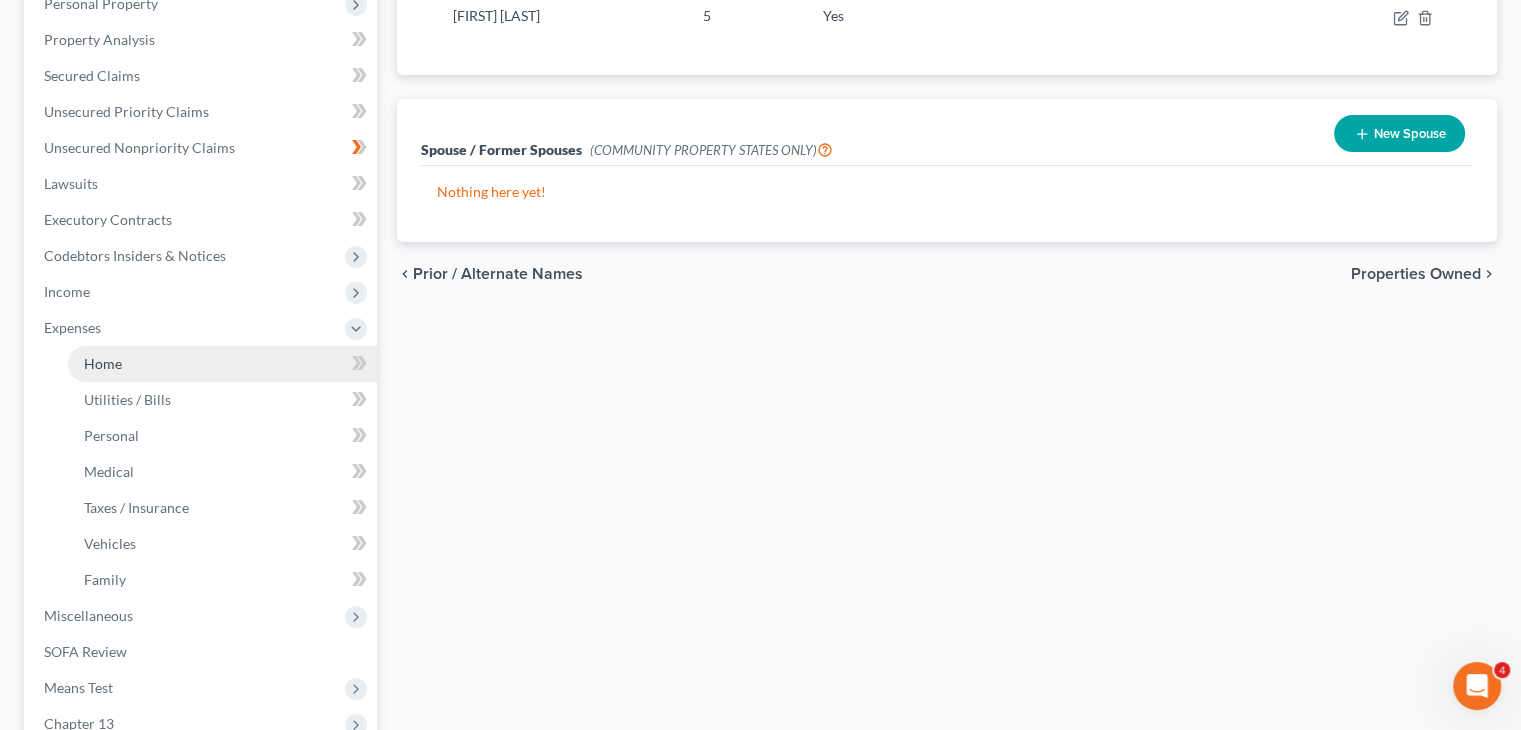 click on "Home" at bounding box center [222, 364] 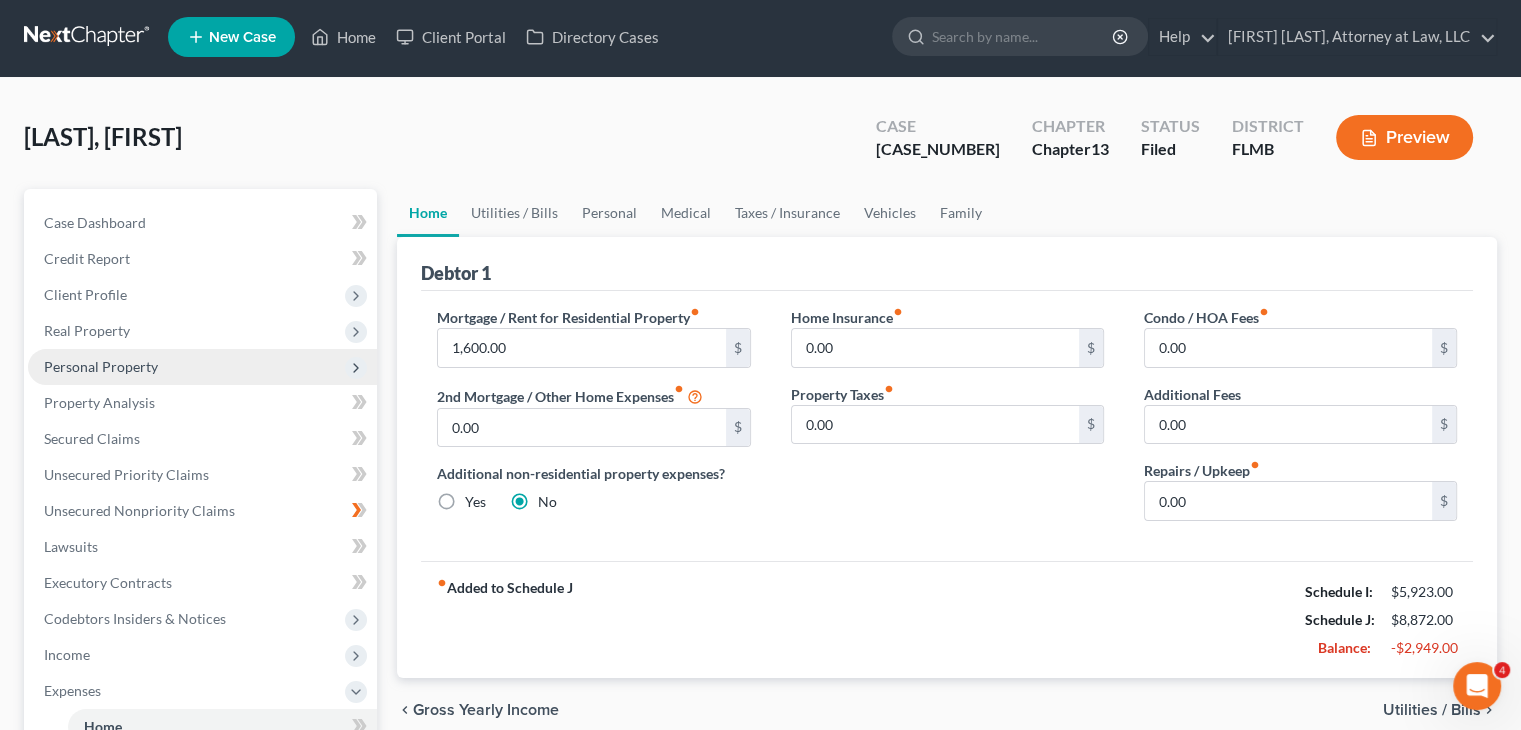 scroll, scrollTop: 0, scrollLeft: 0, axis: both 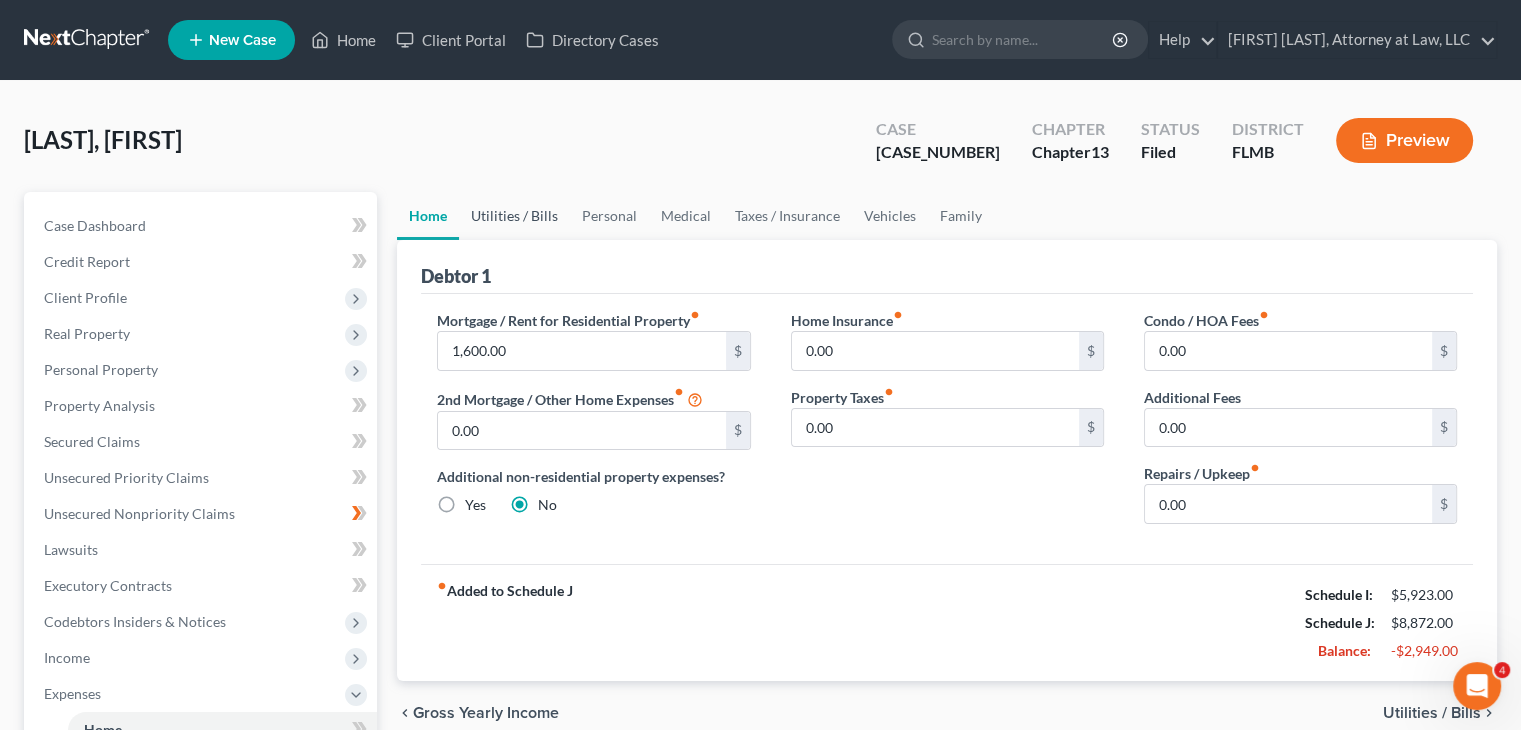 click on "Utilities / Bills" at bounding box center [514, 216] 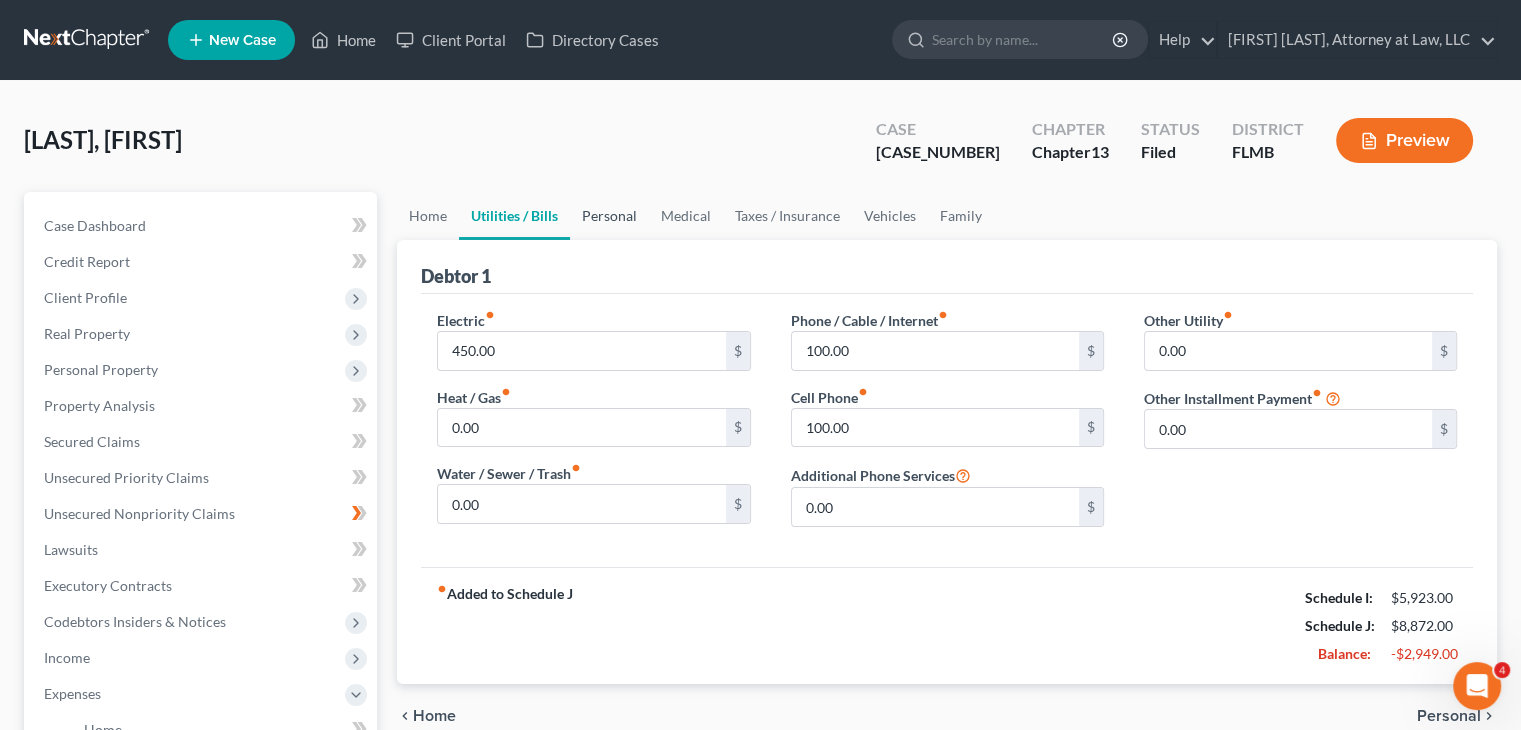 click on "Personal" at bounding box center (609, 216) 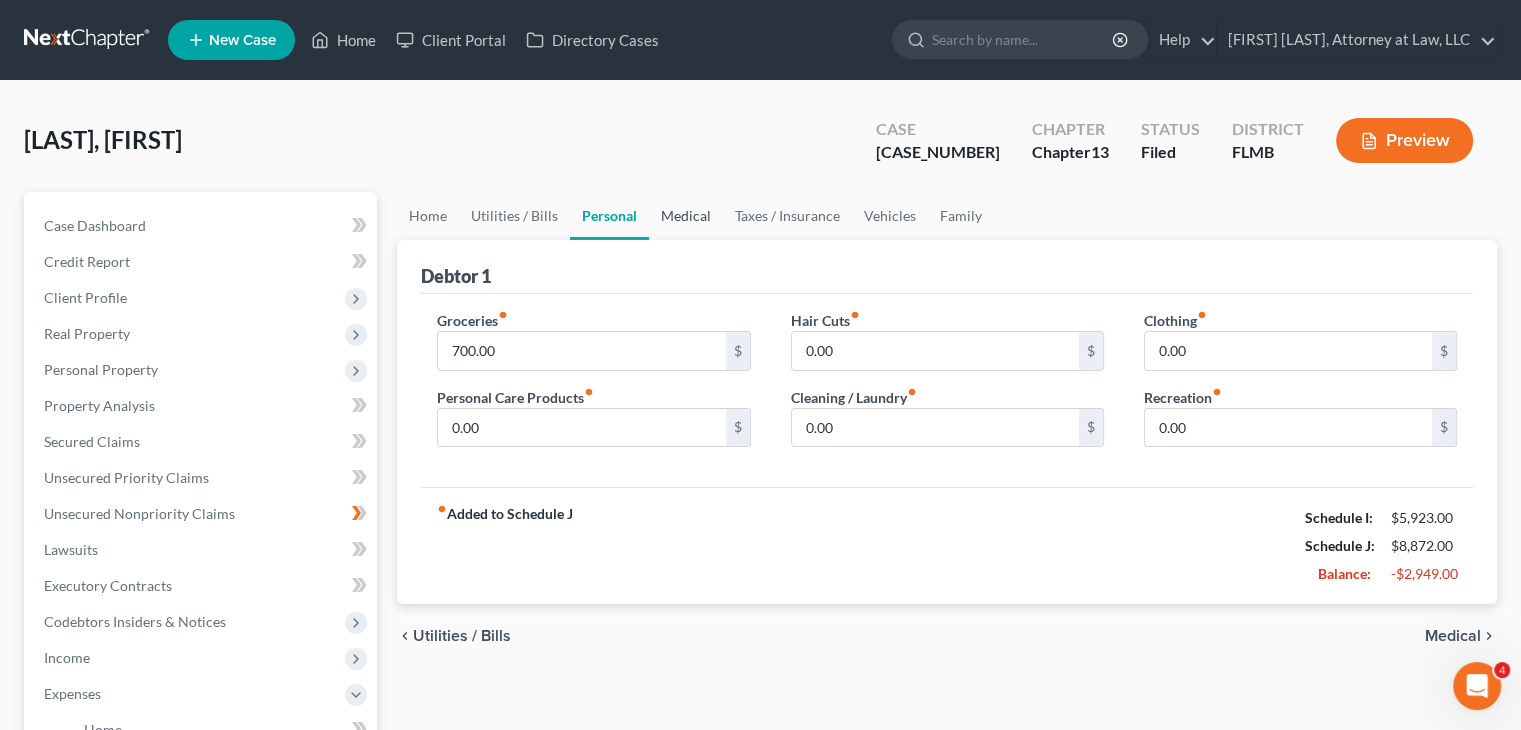 click on "Medical" at bounding box center [686, 216] 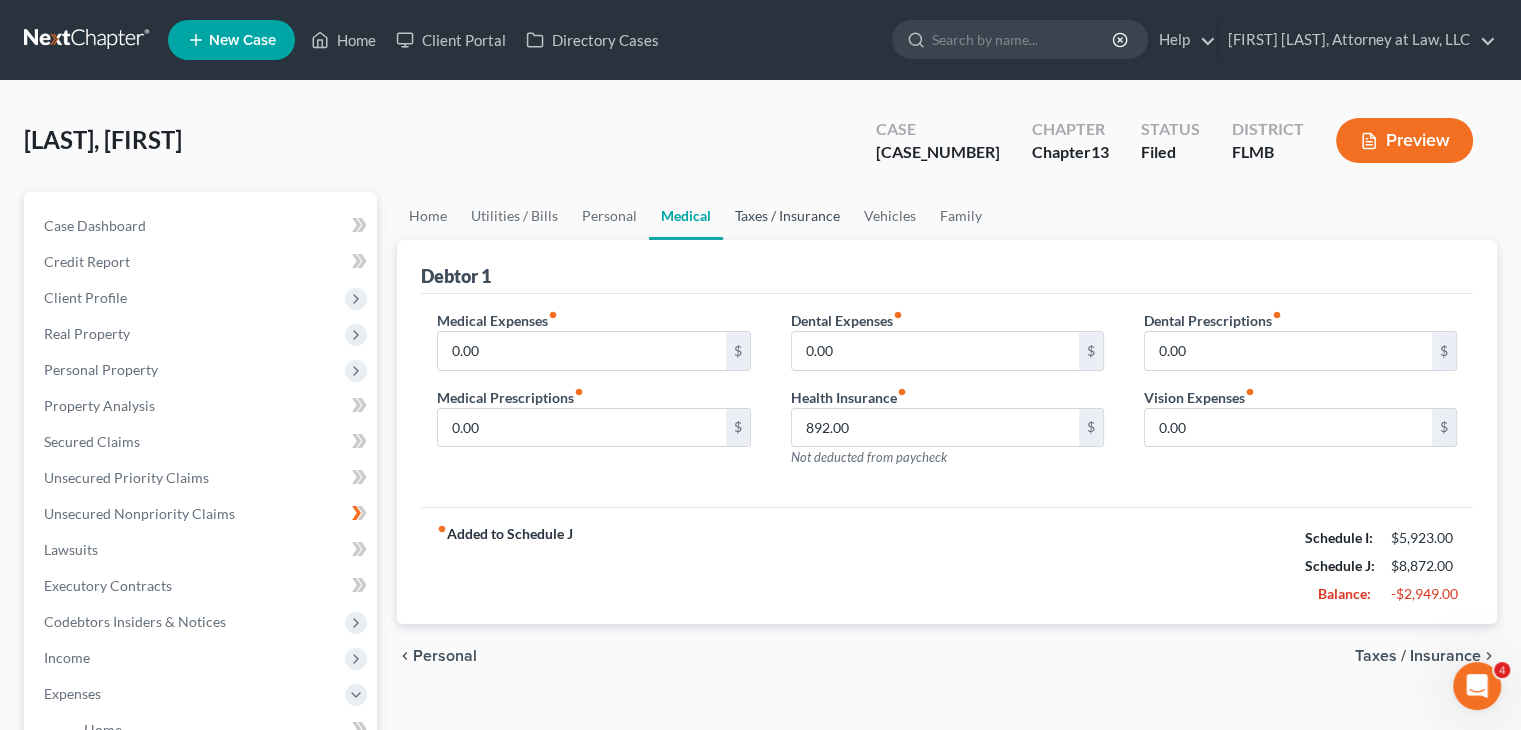 click on "Taxes / Insurance" at bounding box center (787, 216) 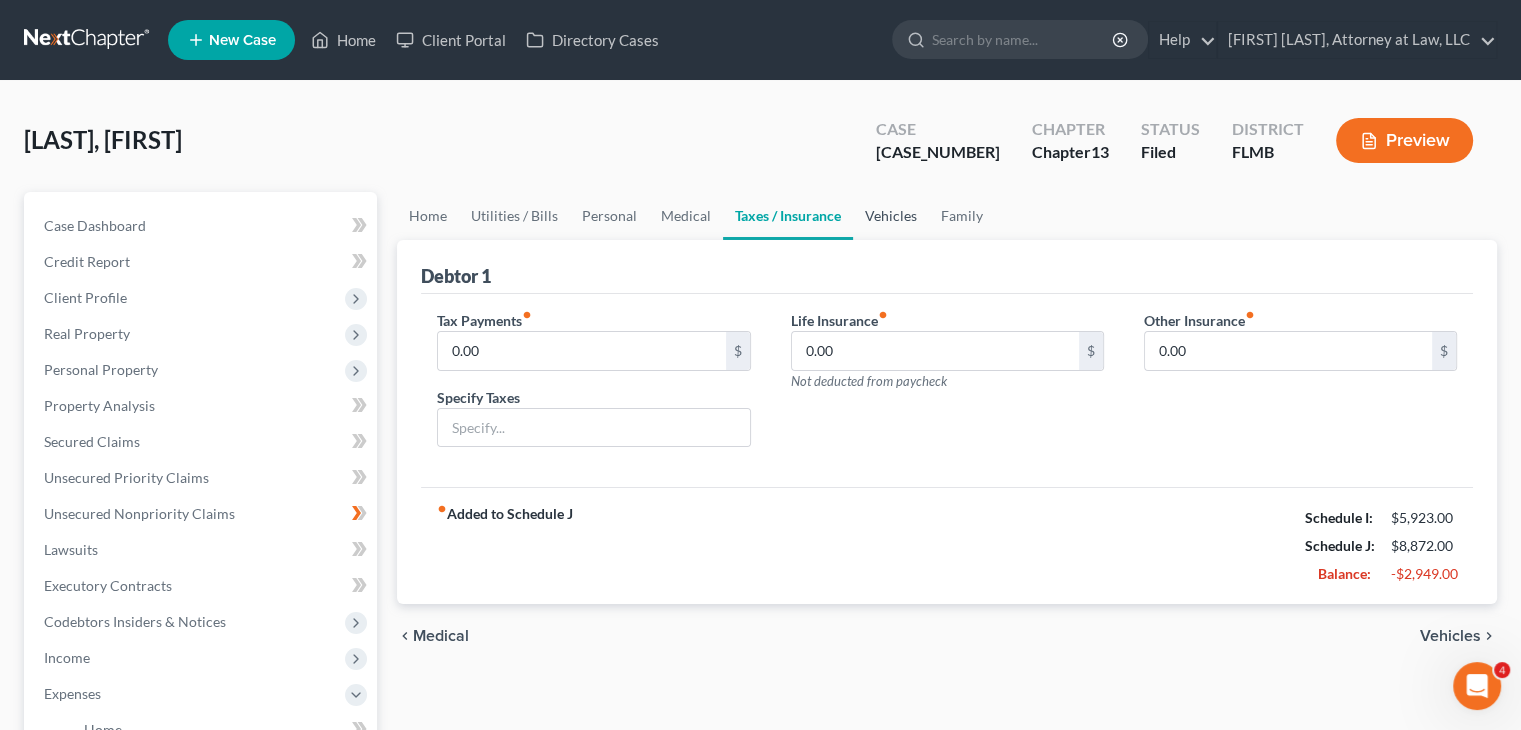 click on "Vehicles" at bounding box center [891, 216] 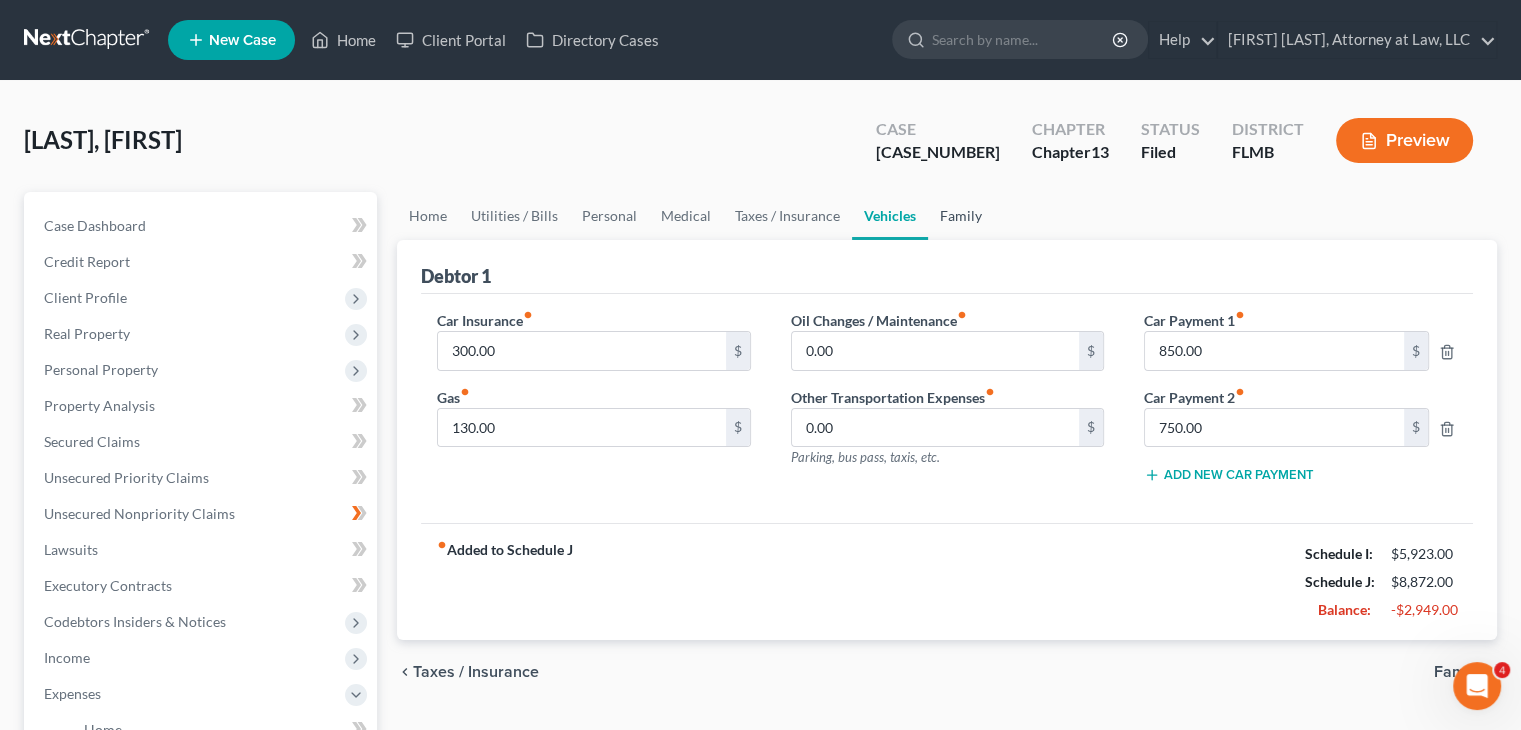 click on "Family" at bounding box center [961, 216] 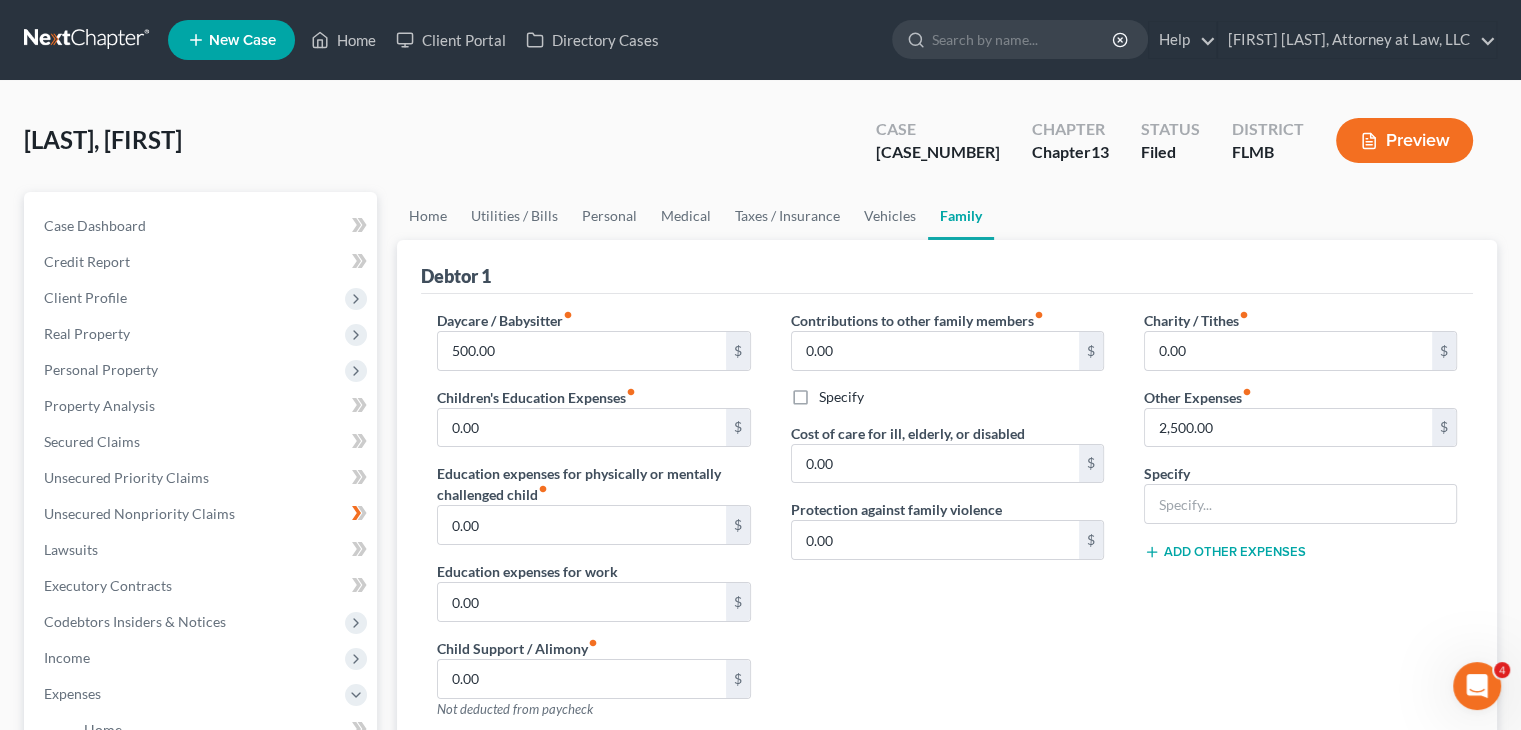 click on "Home
Utilities / Bills
Personal
Medical
Taxes / Insurance
Vehicles
Family
Debtor 1 Daycare / Babysitter  fiber_manual_record $[NUMBER] $ Children's Education Expenses  fiber_manual_record $[NUMBER] $ Education expenses for physically or mentally challenged child  fiber_manual_record $[NUMBER] $ Education expenses for work $[NUMBER] $ Child Support / Alimony  fiber_manual_record $[NUMBER] $ Not deducted from paycheck Contributions to other family members  fiber_manual_record $[NUMBER] $ Specify Cost of care for ill, elderly, or disabled $[NUMBER] $ Protection against family violence $[NUMBER] $ Charity / Tithes  fiber_manual_record $[NUMBER] $ Other Expenses  fiber_manual_record $[NUMBER] $ Specify Add Other Expenses Expected increase or decrease in expenses within one year Do expenses include the expenses of people other than yourself and your dependents? Yes No fiber_manual_record  Added to Schedule J Schedule I: $[NUMBER] Schedule J: $[NUMBER] Balance: $[NUMBER]" at bounding box center [947, 733] 